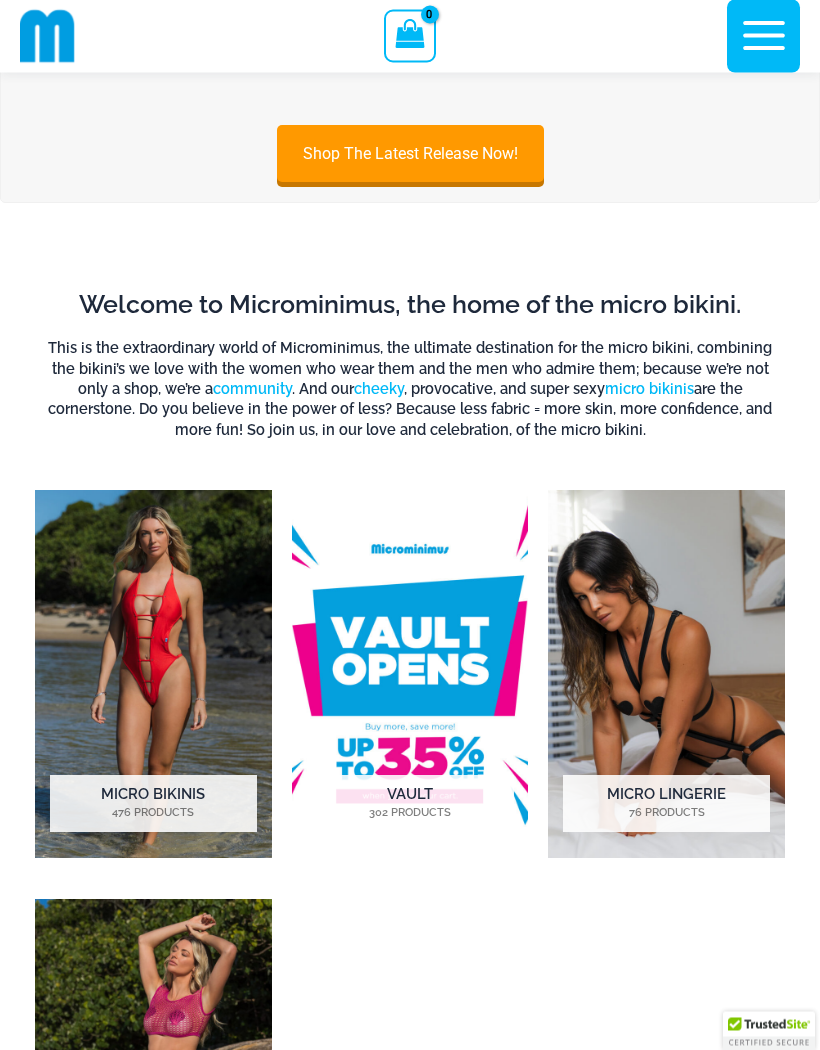 scroll, scrollTop: 295, scrollLeft: 0, axis: vertical 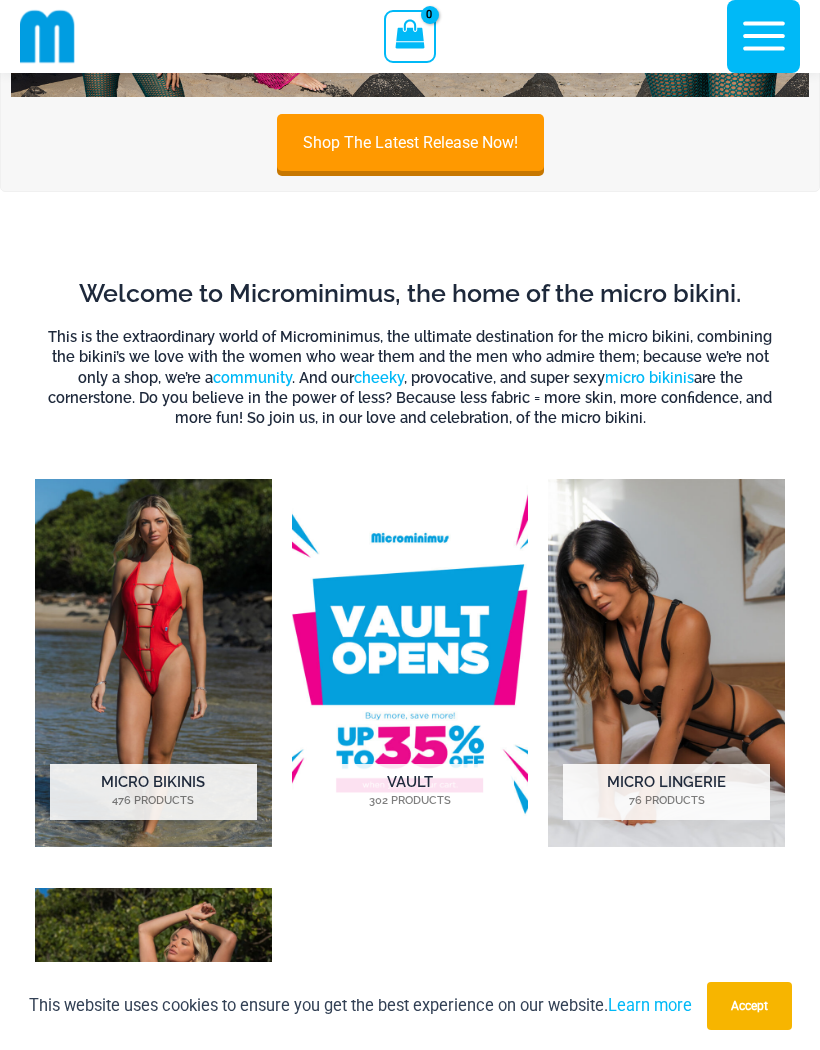 click at bounding box center [410, 663] 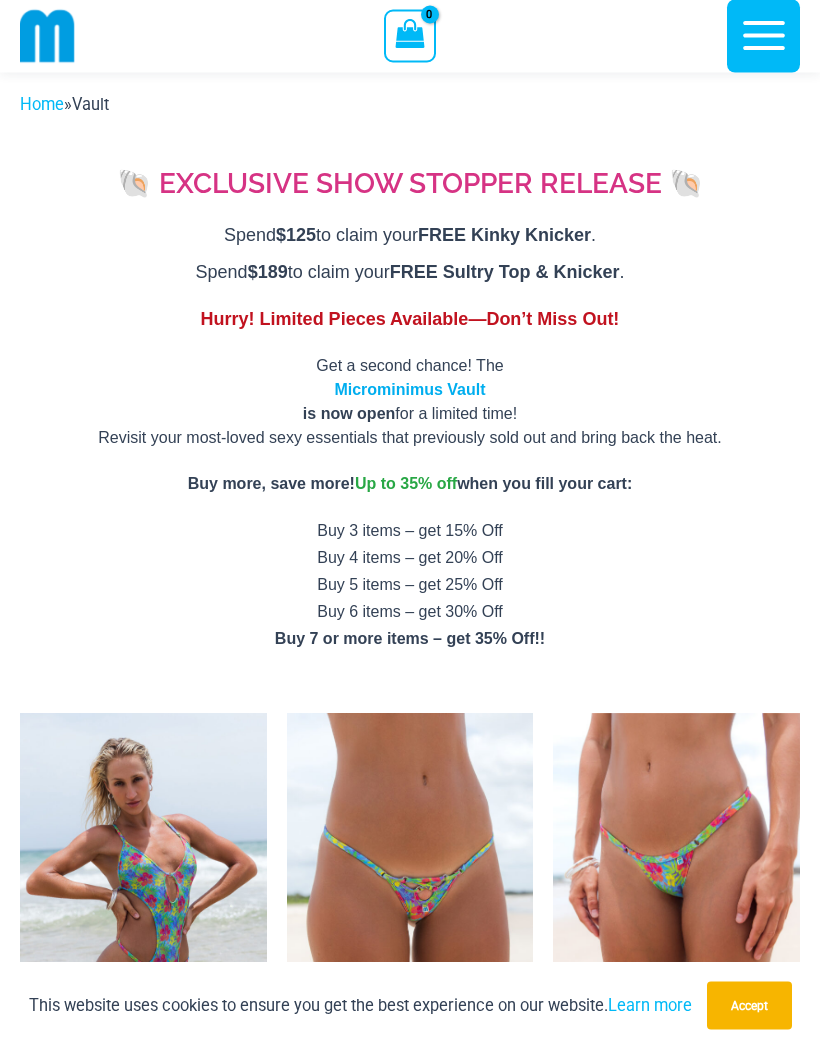 scroll, scrollTop: 0, scrollLeft: 0, axis: both 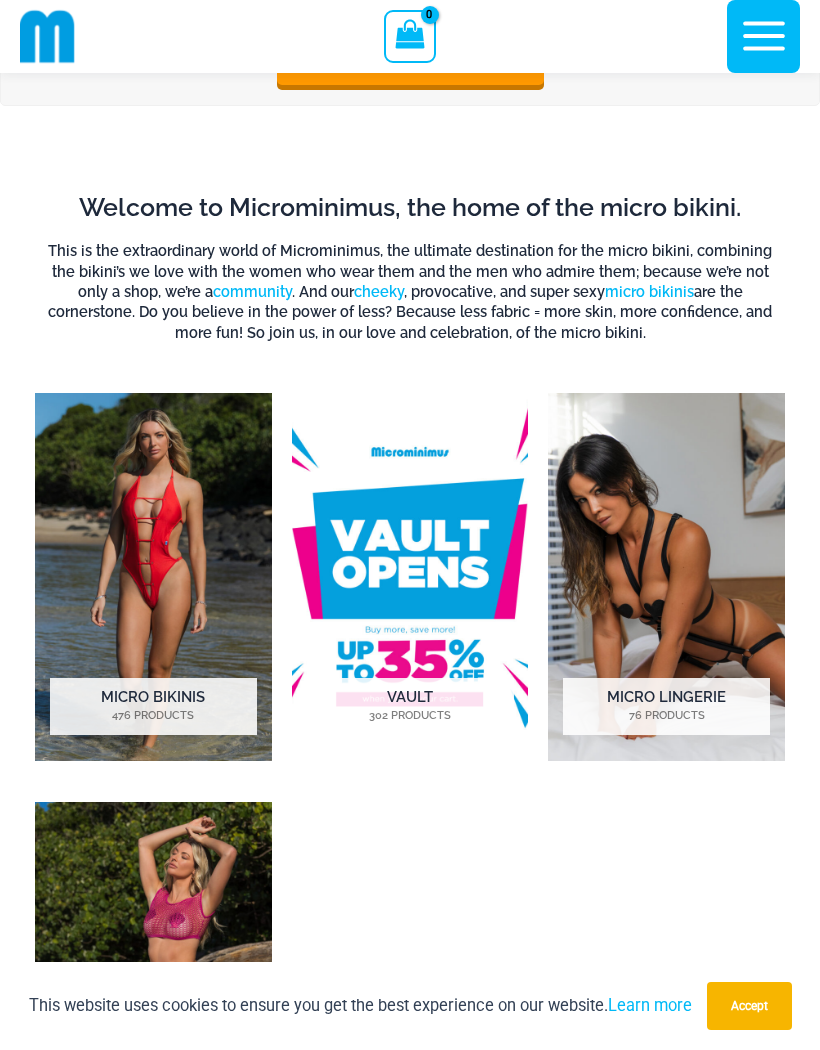 click at bounding box center [153, 577] 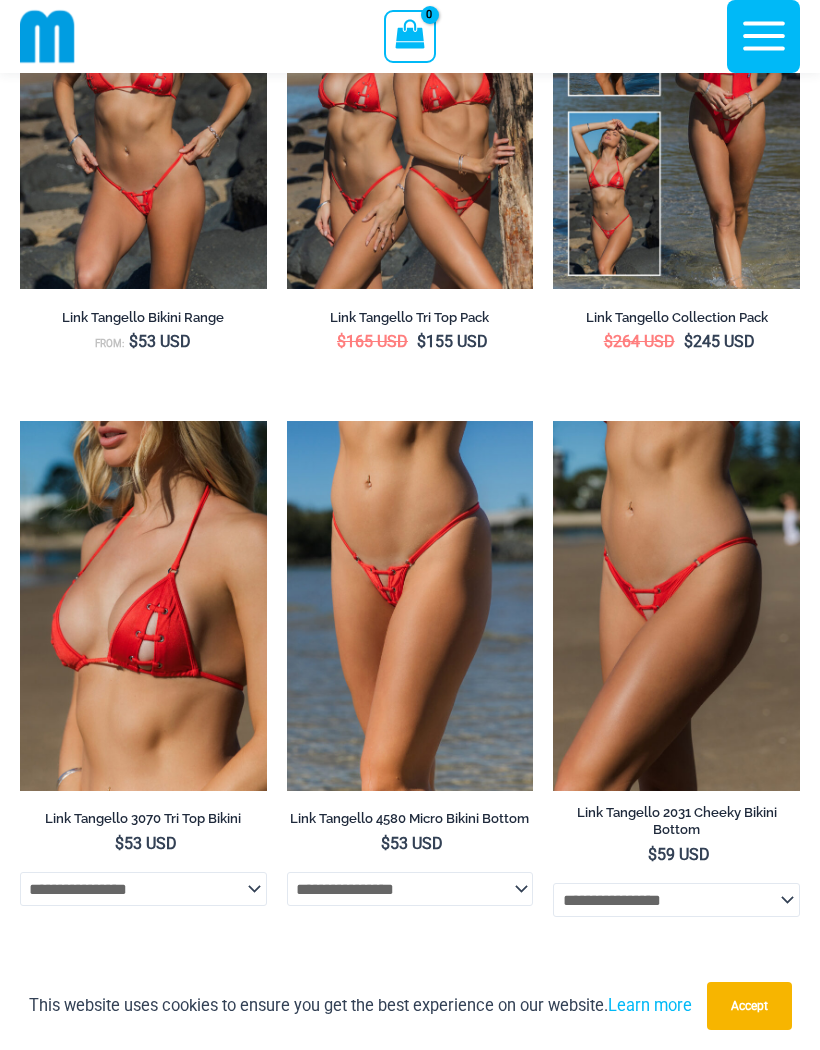 scroll, scrollTop: 815, scrollLeft: 0, axis: vertical 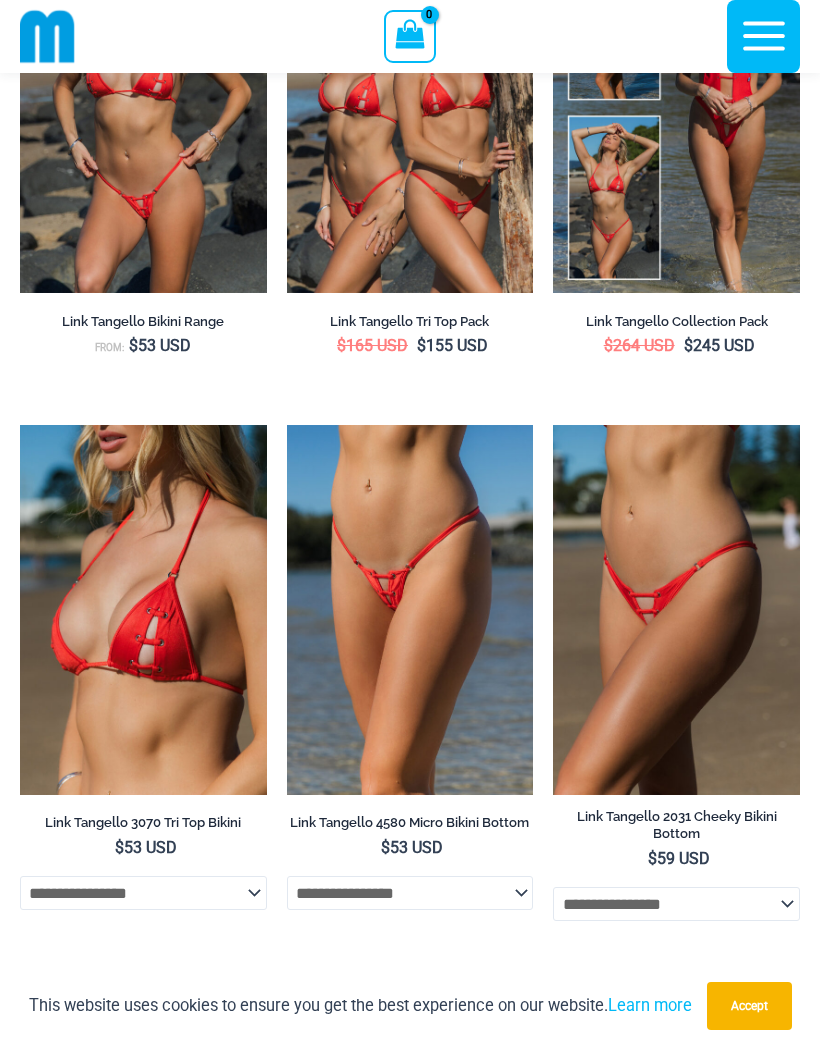 click at bounding box center (20, 425) 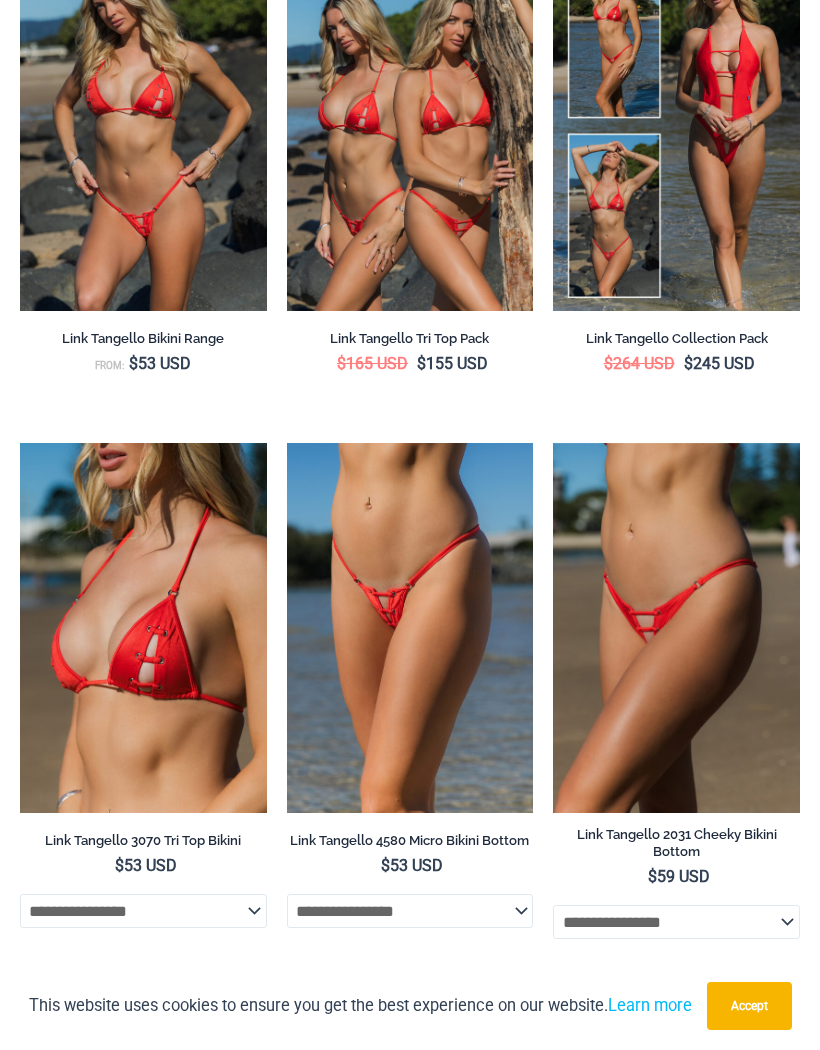 scroll, scrollTop: 902, scrollLeft: 0, axis: vertical 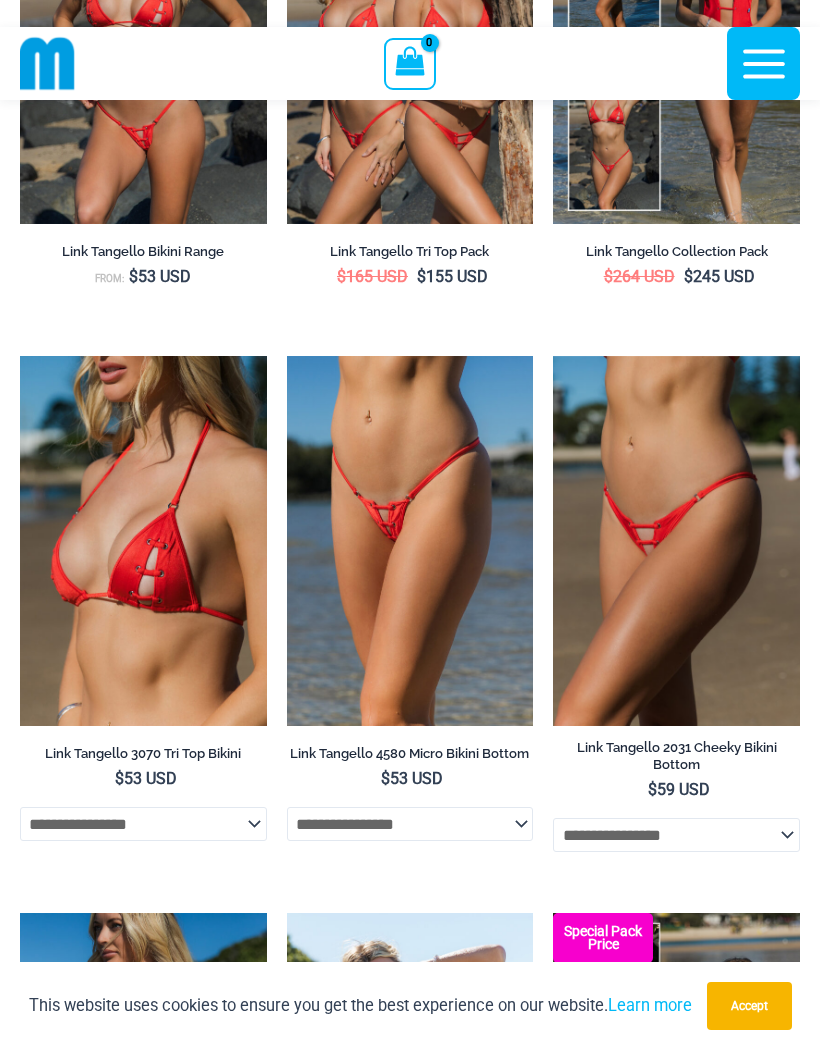 click at bounding box center [553, 356] 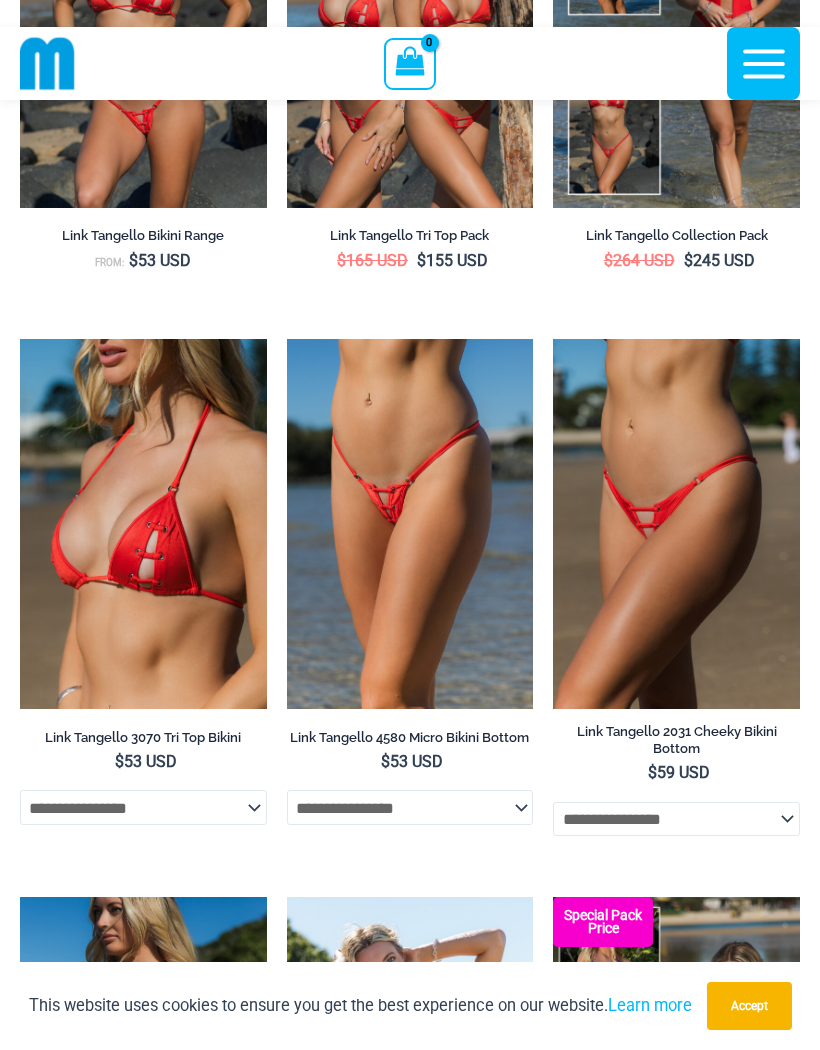 click at bounding box center (287, 339) 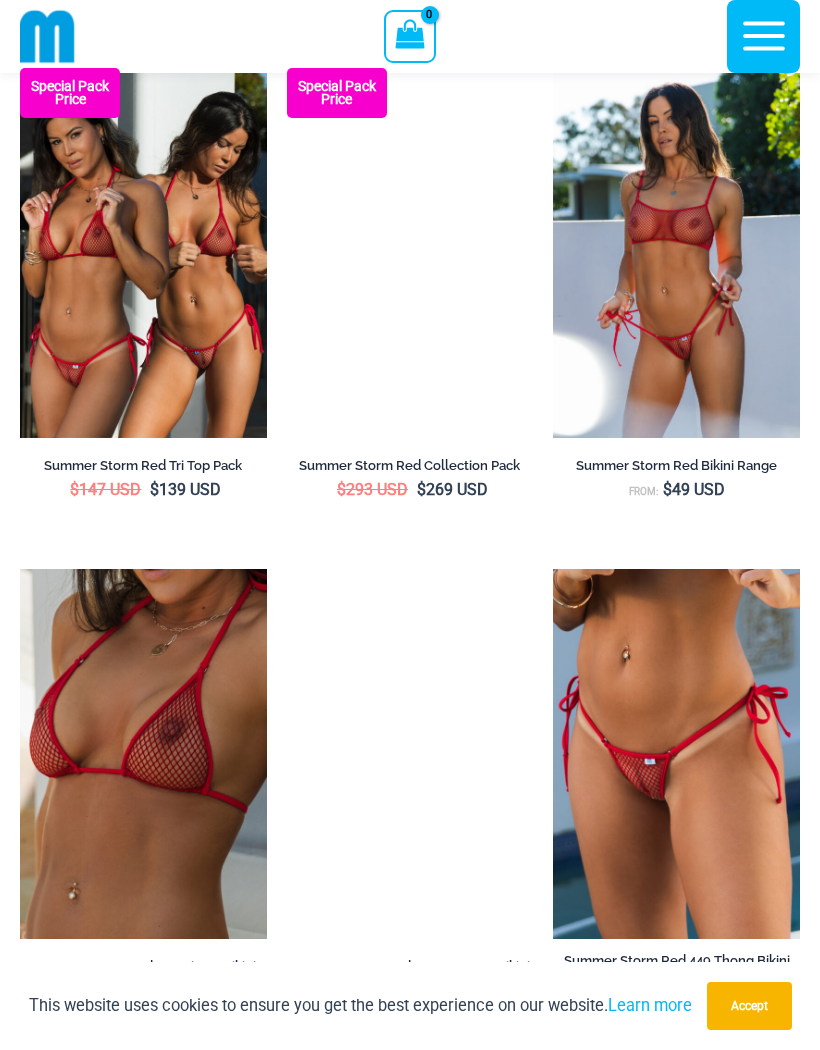 scroll, scrollTop: 3347, scrollLeft: 0, axis: vertical 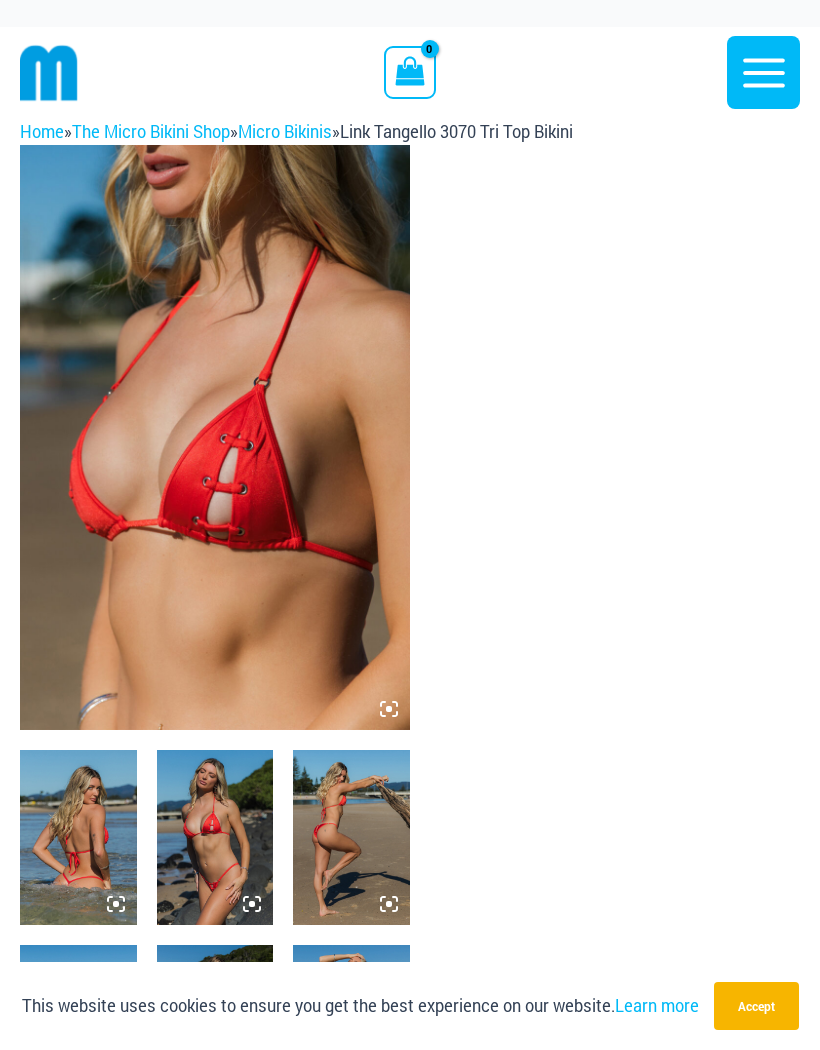 click at bounding box center (215, 437) 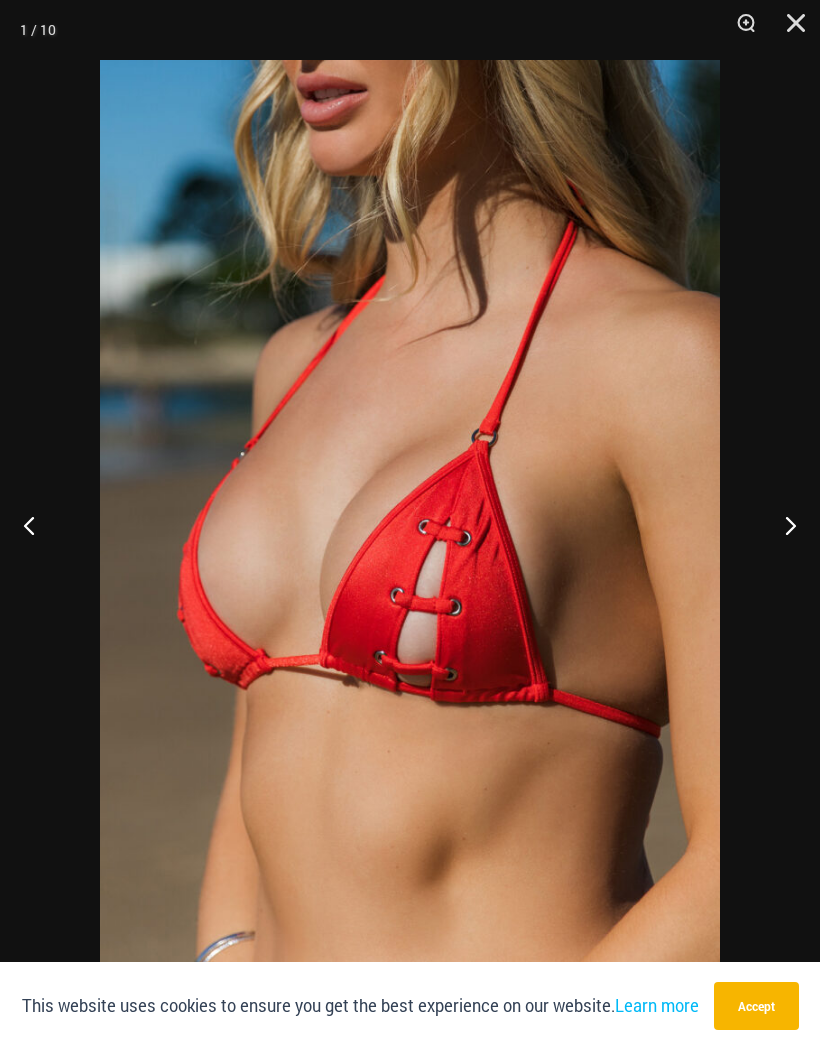 click at bounding box center [782, 525] 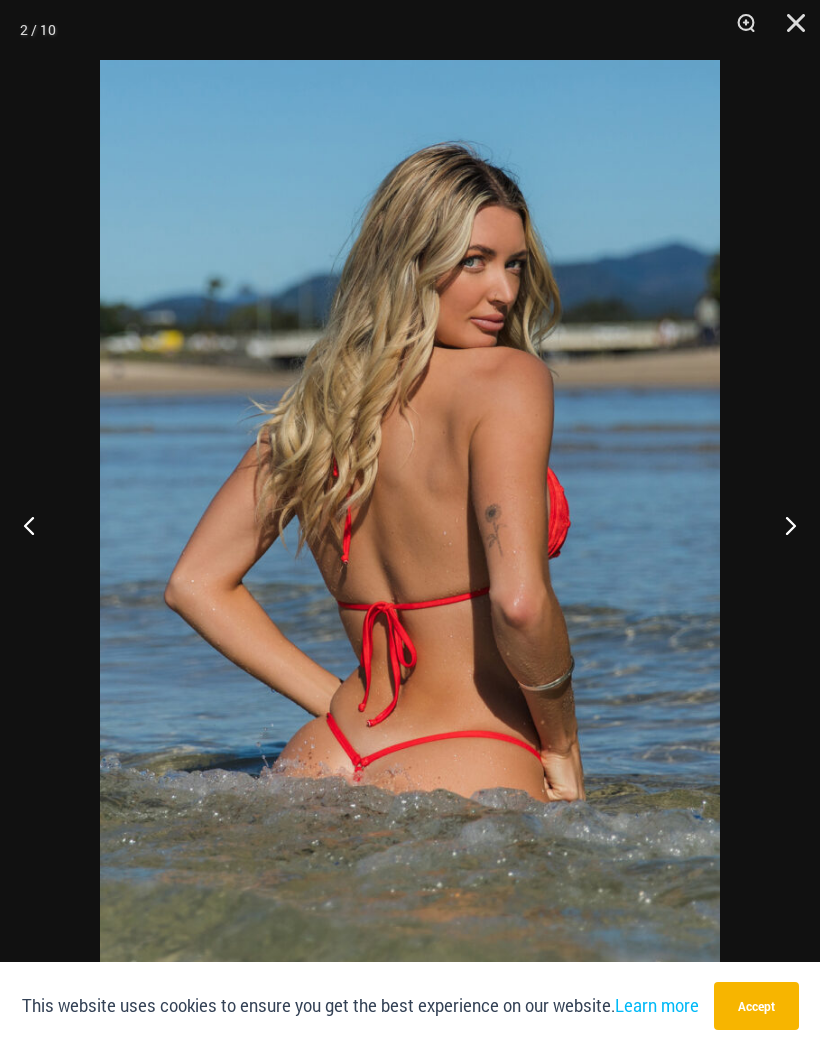 click at bounding box center [782, 525] 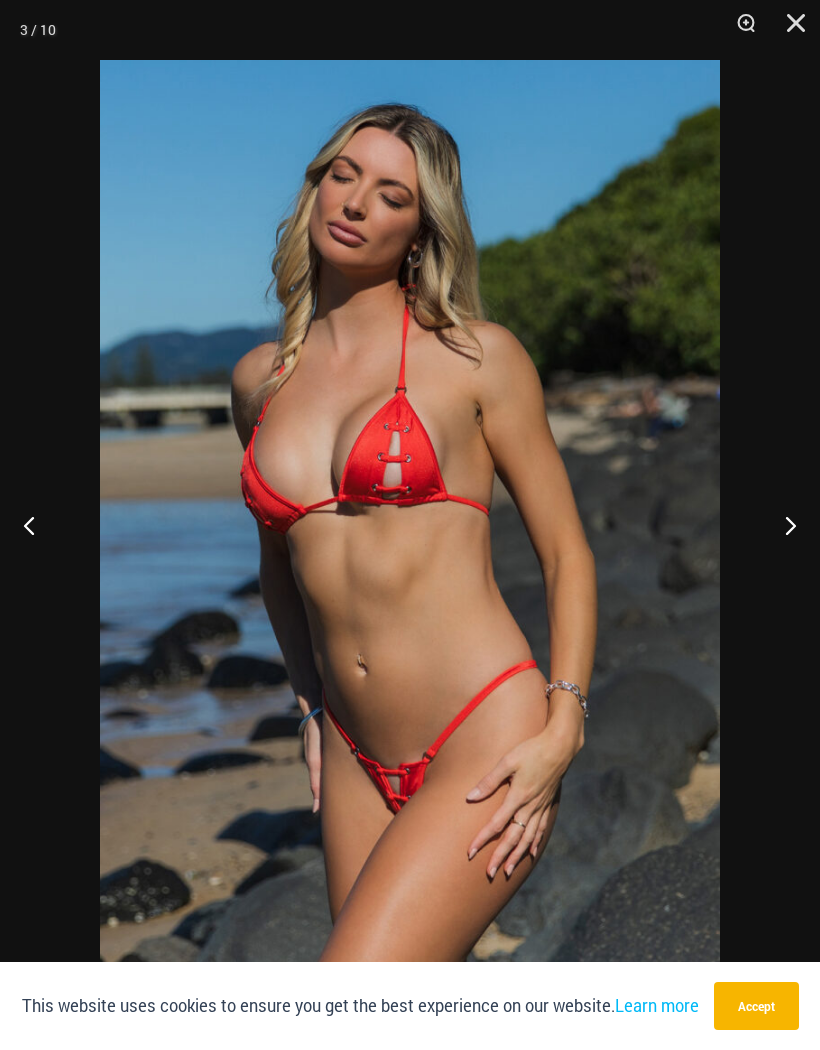 click at bounding box center [782, 525] 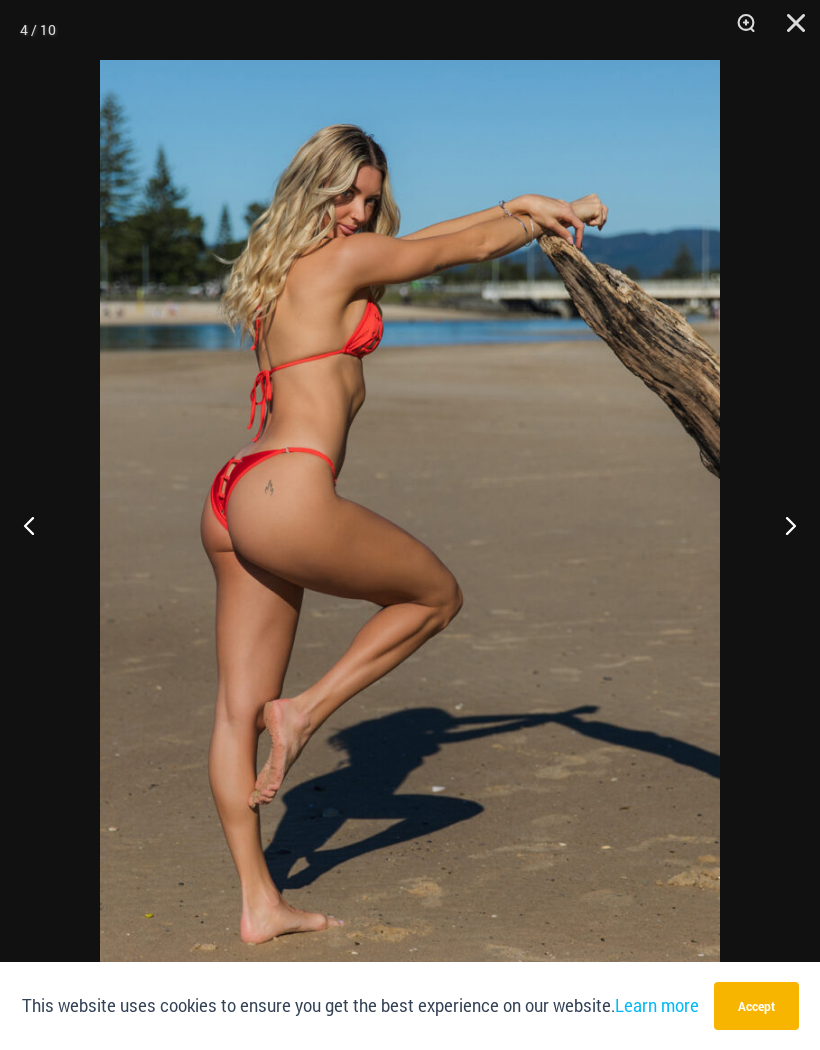 click at bounding box center [782, 525] 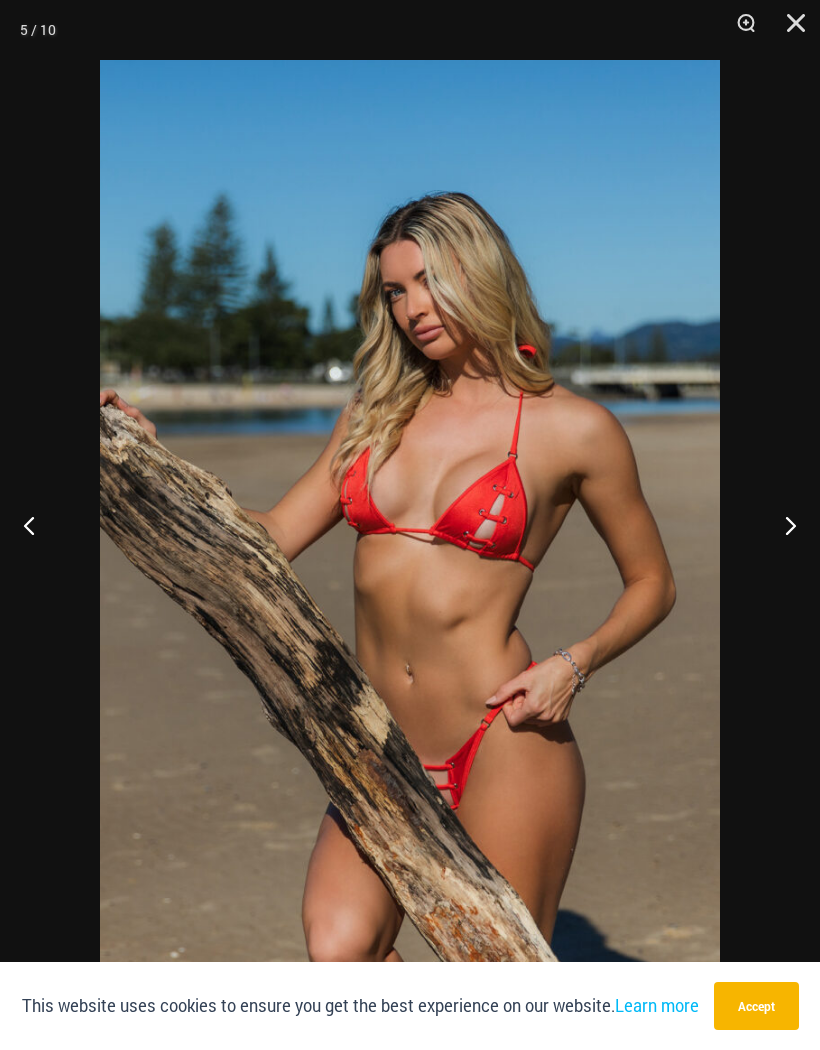 click at bounding box center [782, 525] 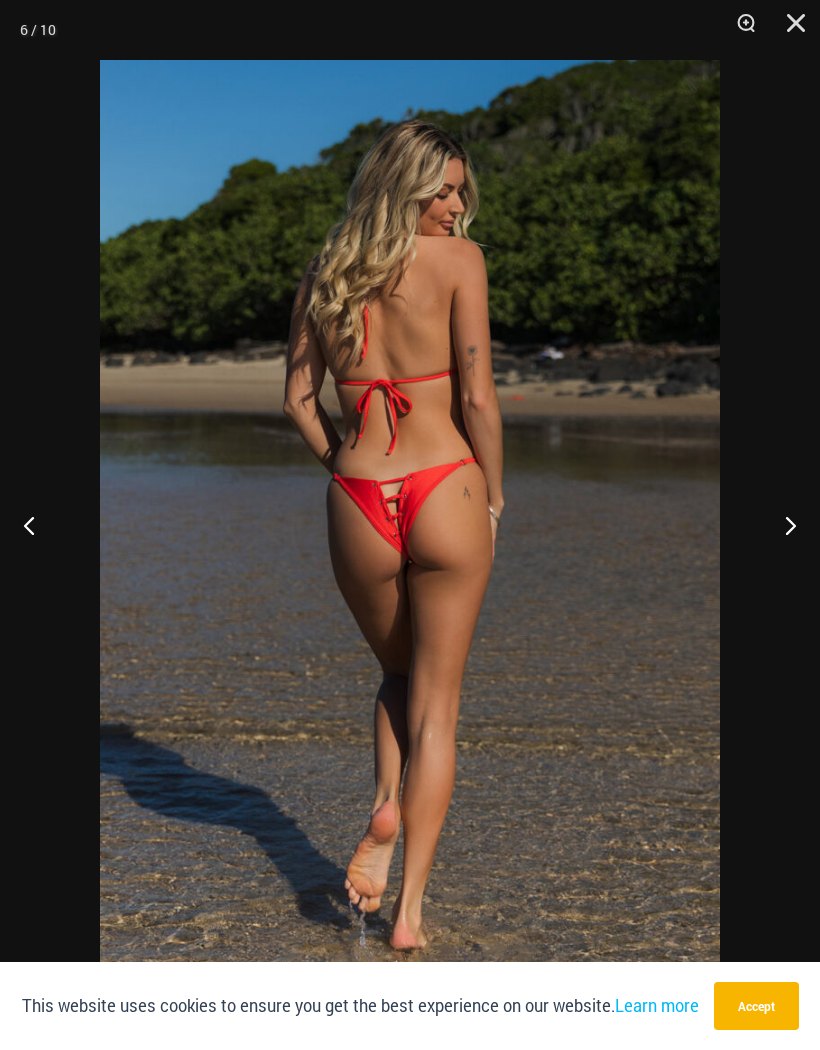 click at bounding box center (782, 525) 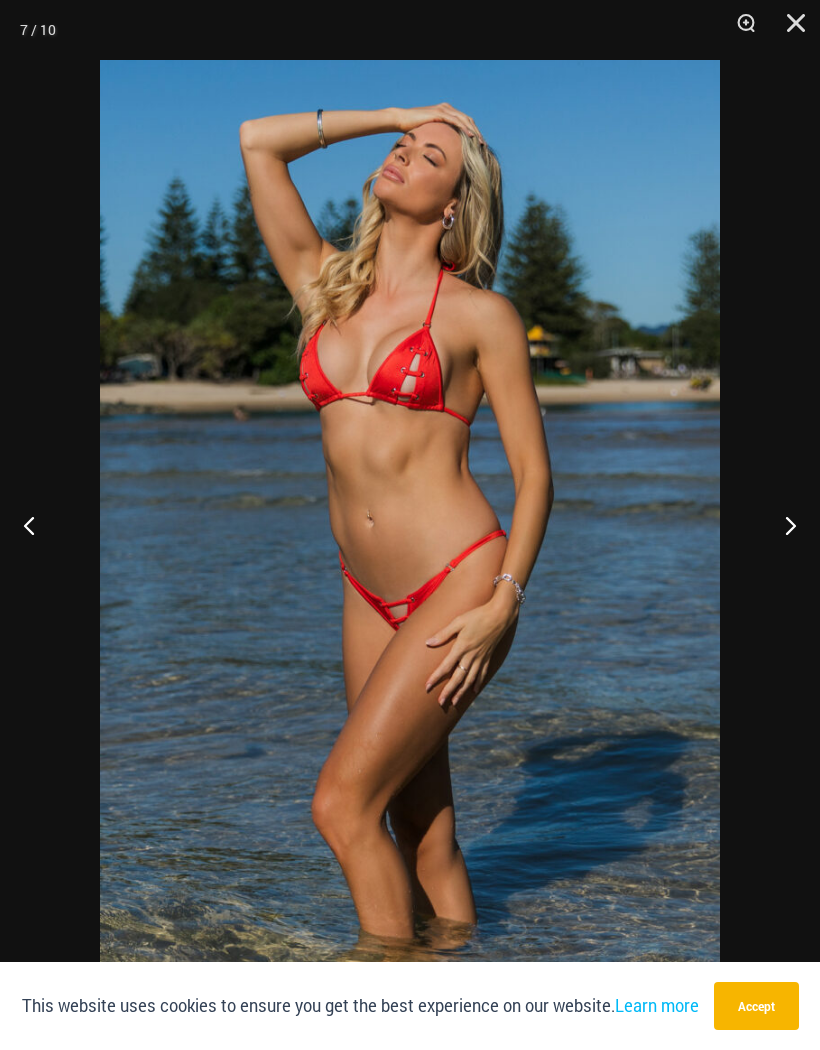 click at bounding box center [782, 525] 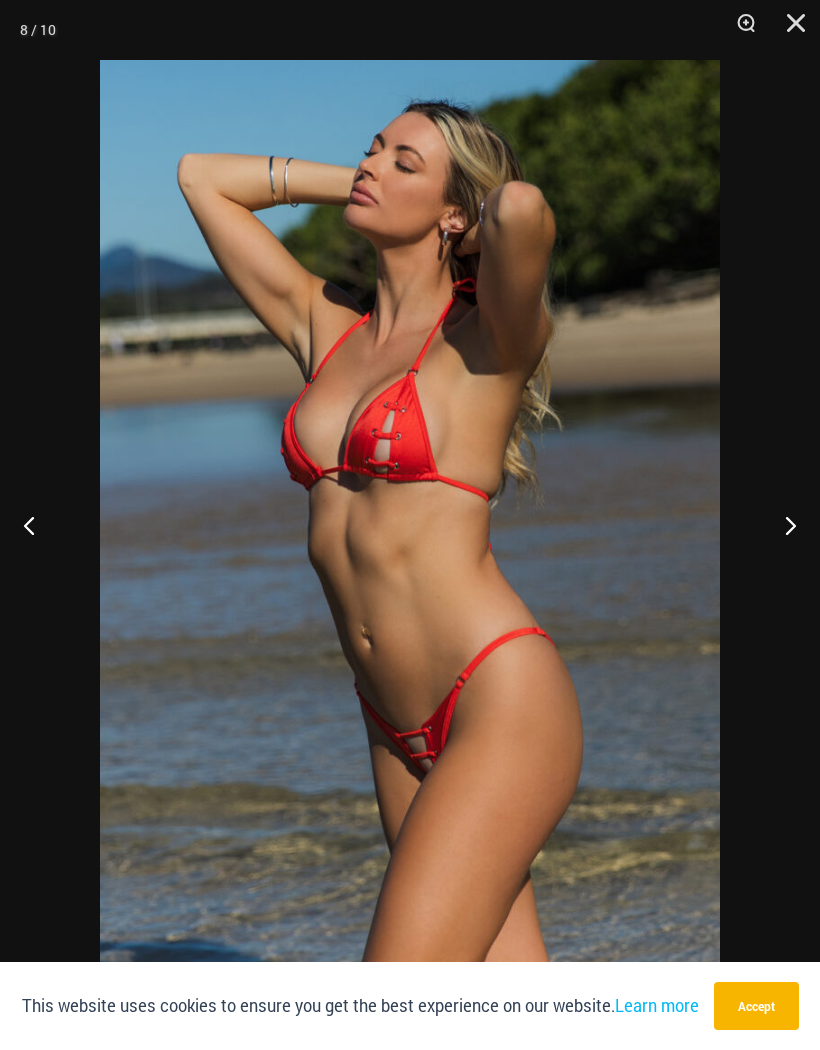 click at bounding box center [782, 525] 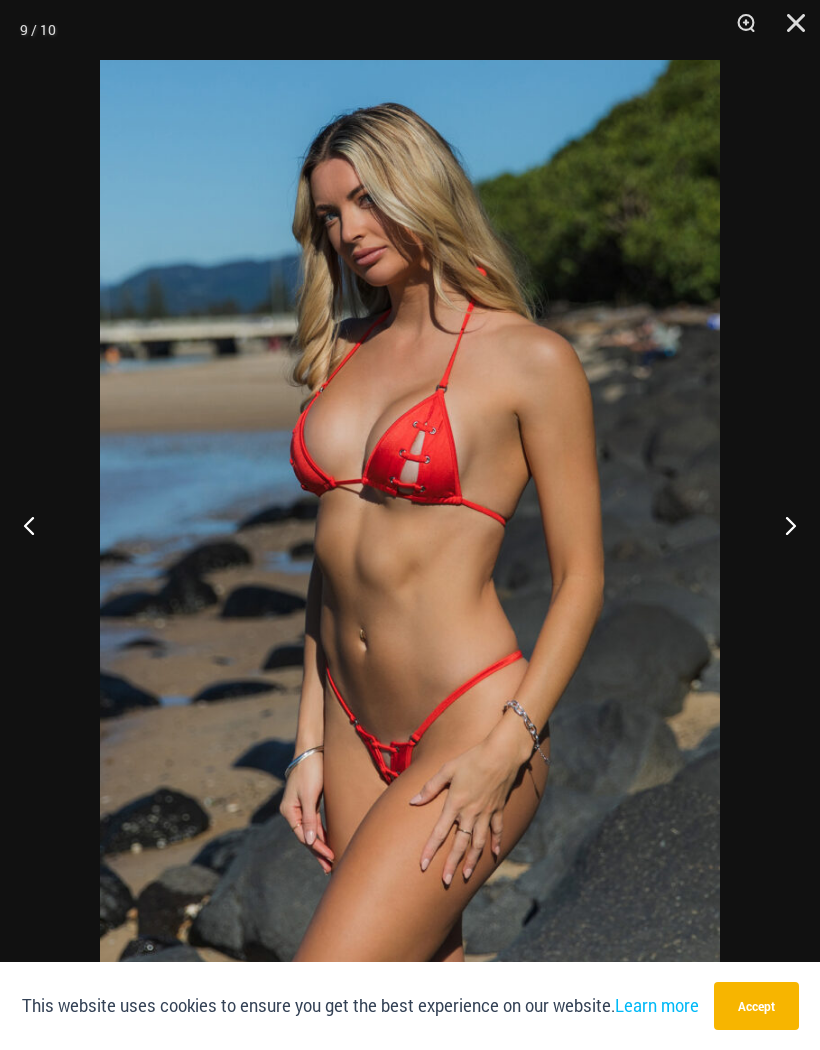 click at bounding box center (782, 525) 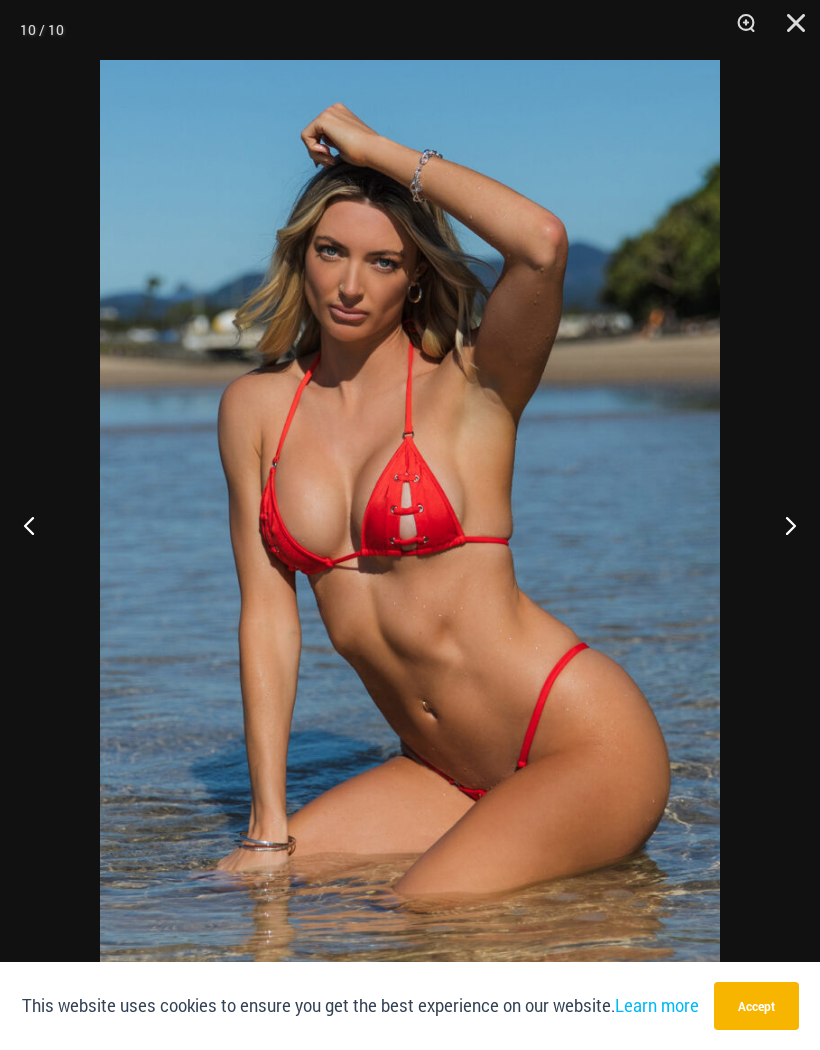 click at bounding box center (782, 525) 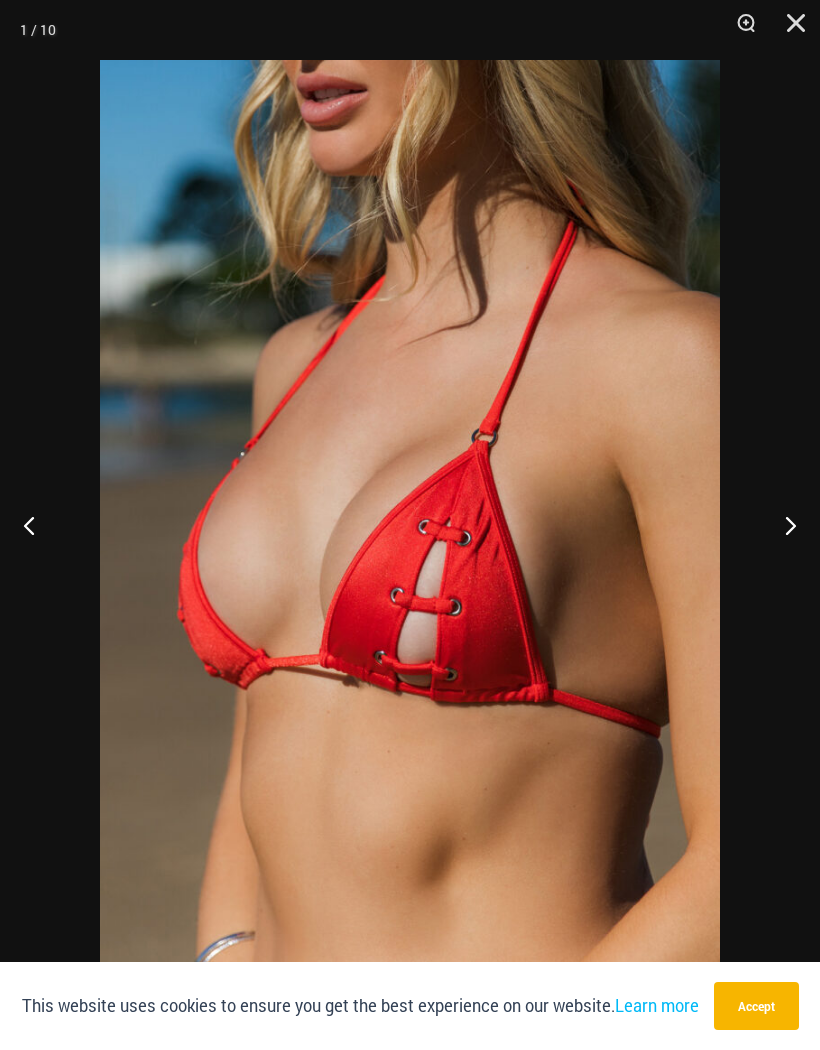 click at bounding box center [782, 525] 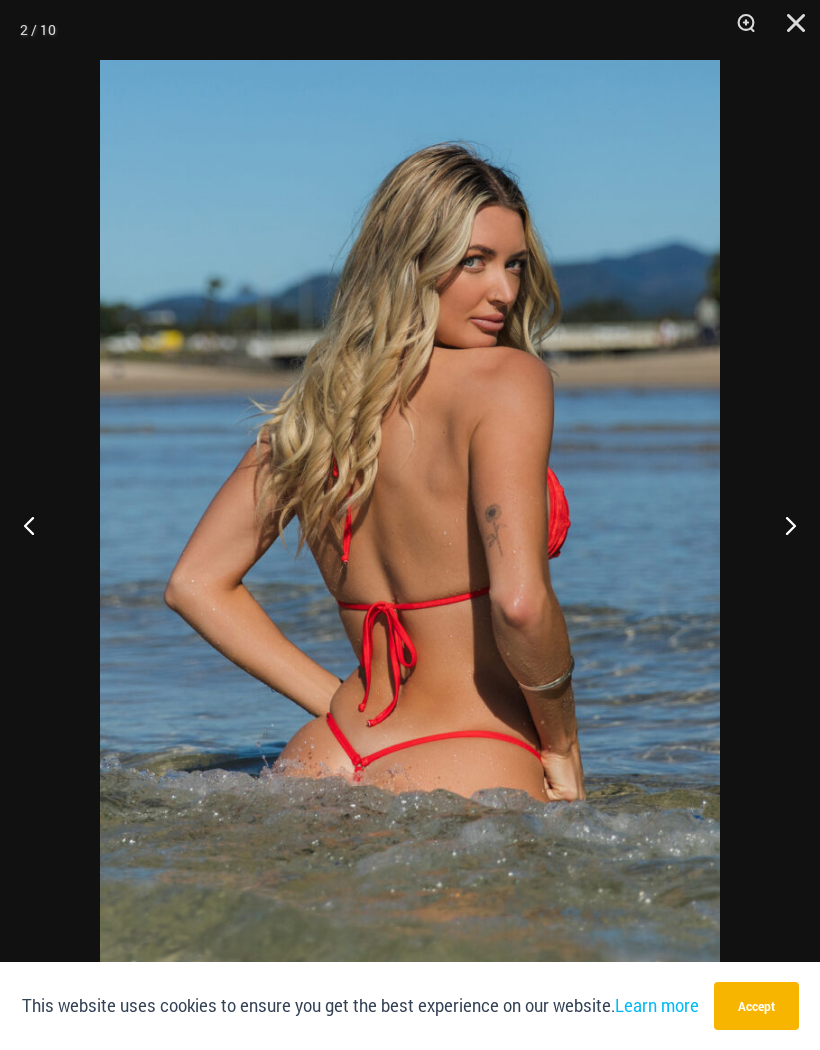 click at bounding box center (782, 525) 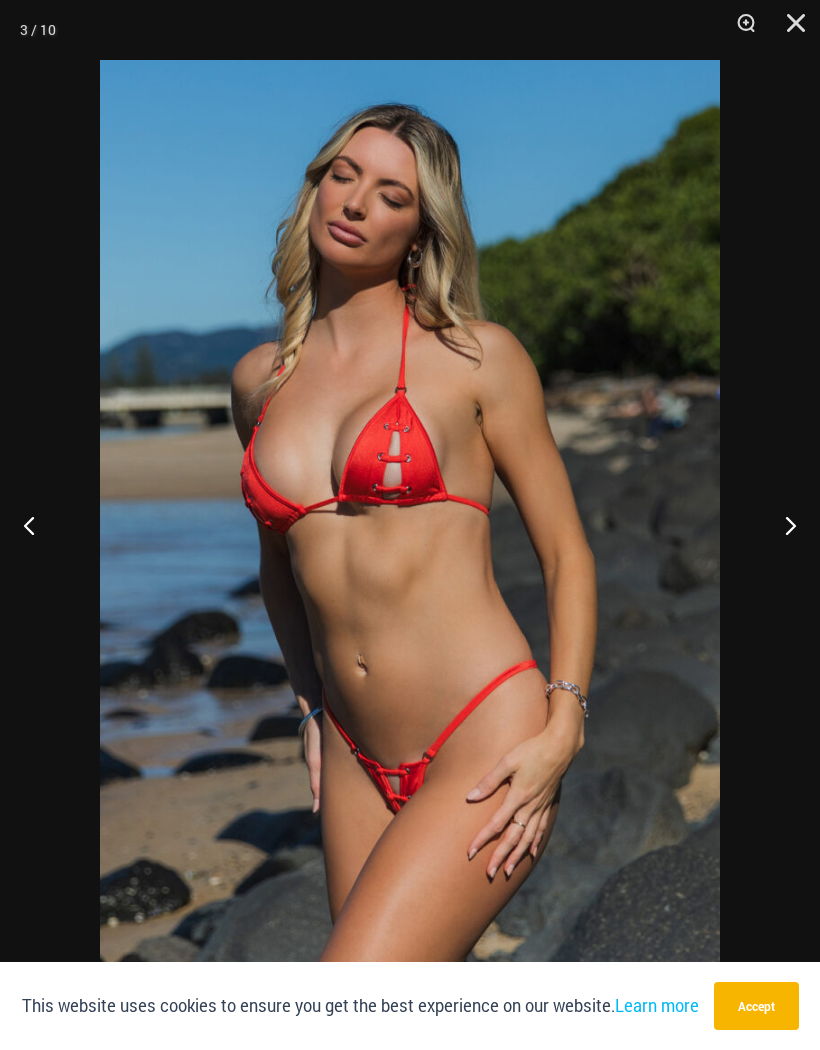 click at bounding box center [782, 525] 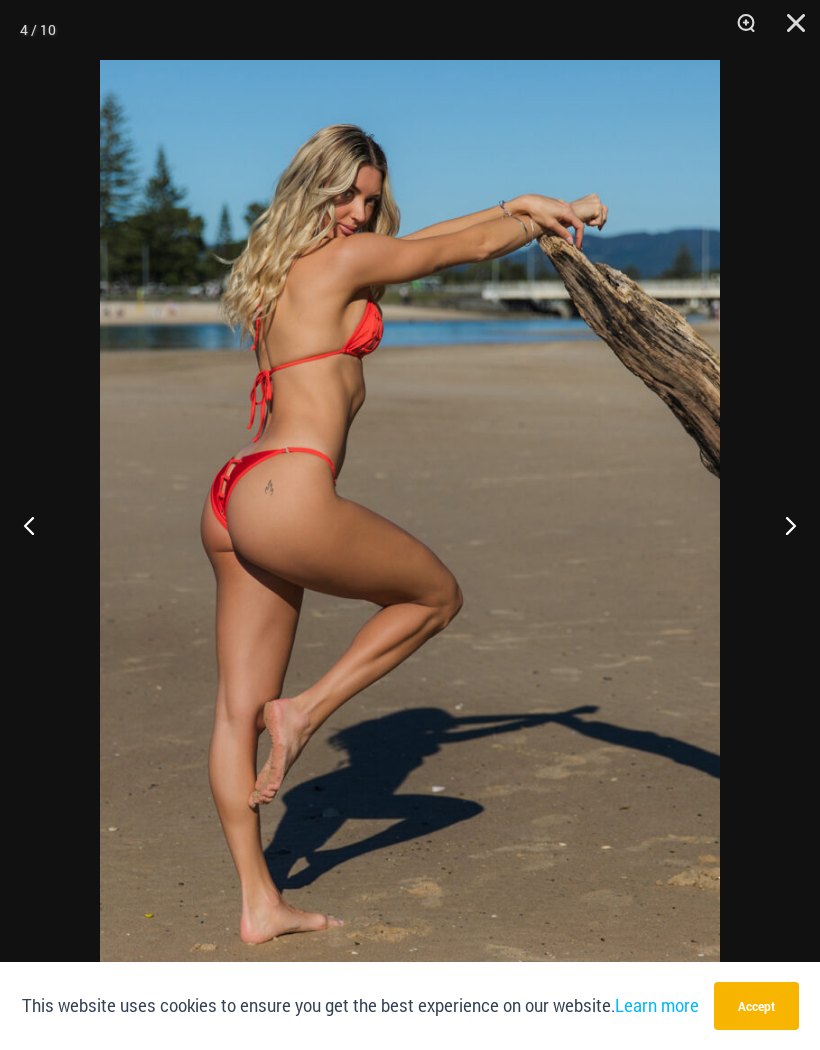 click at bounding box center [789, 30] 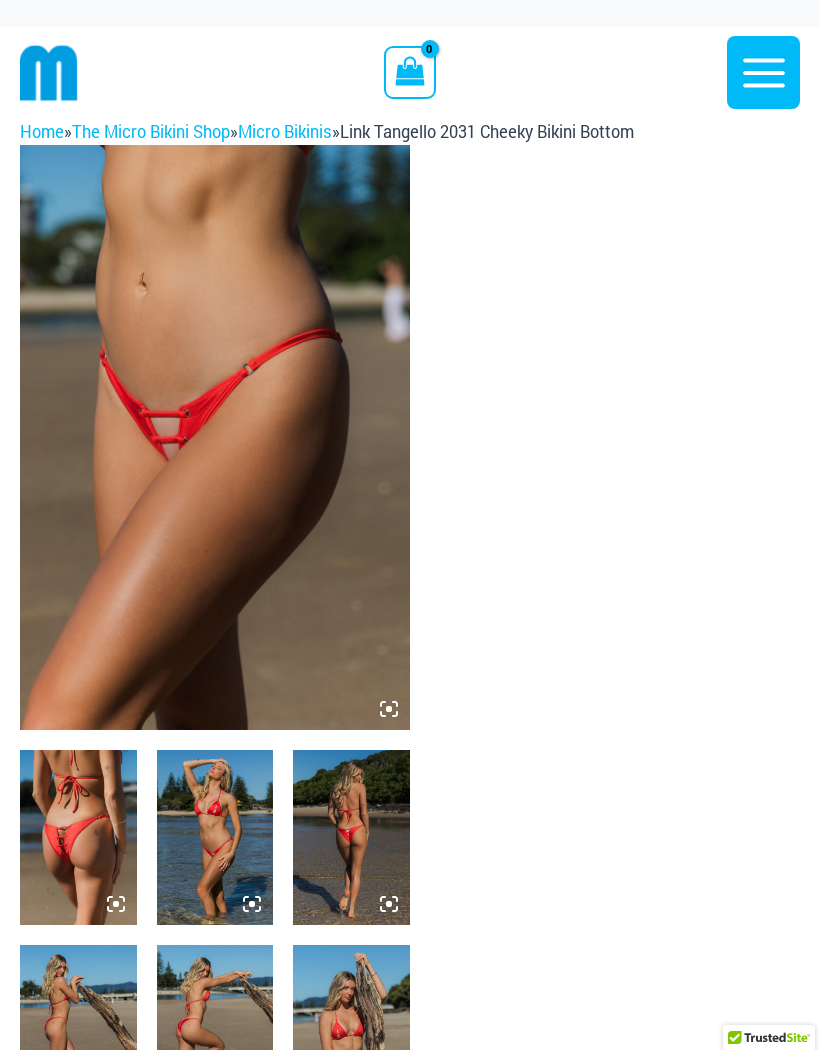 scroll, scrollTop: 0, scrollLeft: 0, axis: both 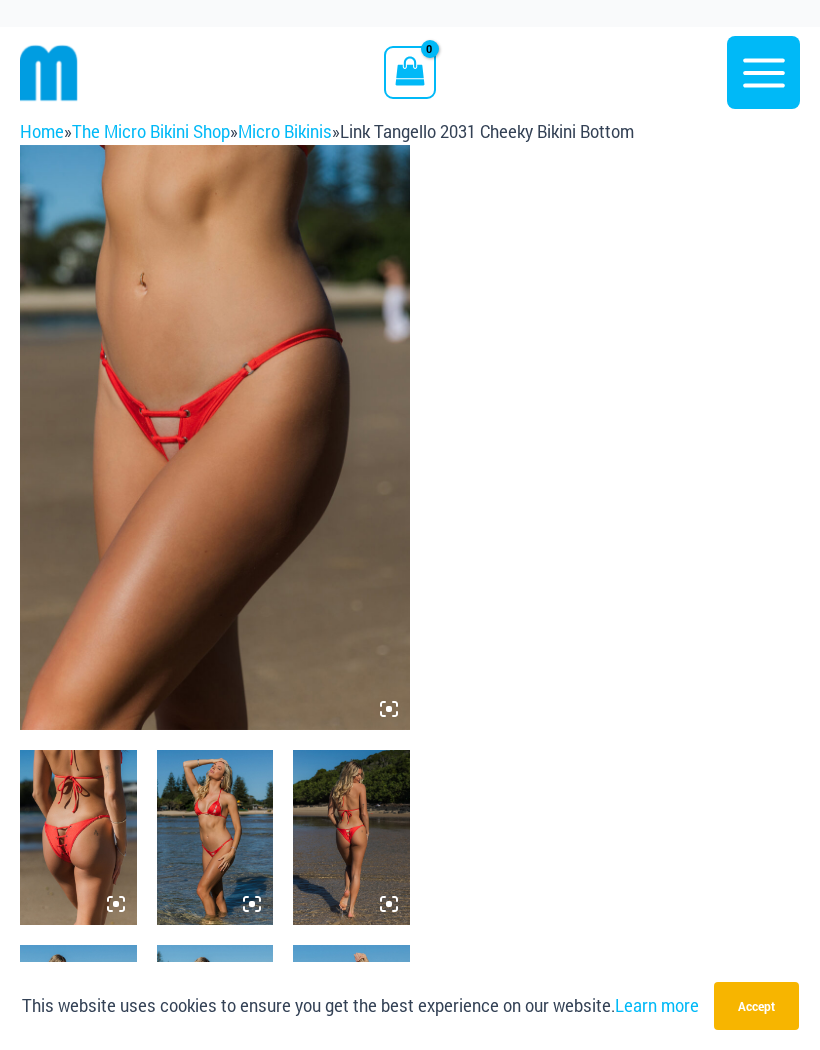 click at bounding box center [215, 437] 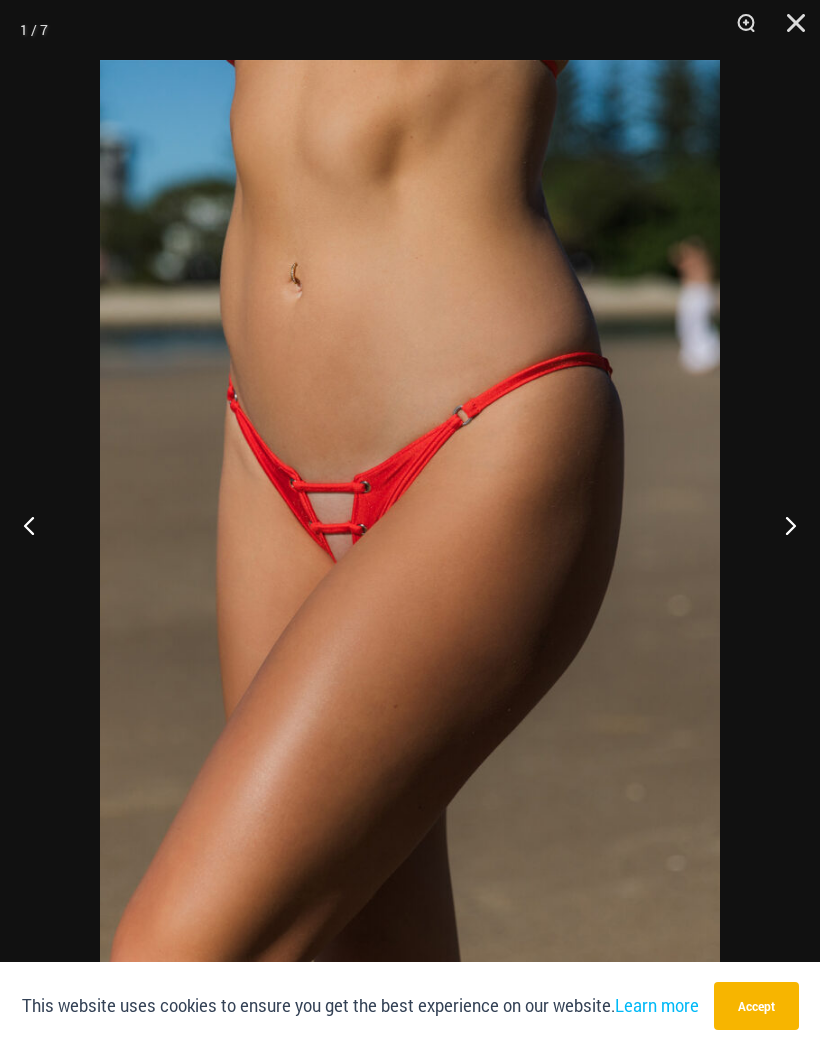 click at bounding box center [782, 525] 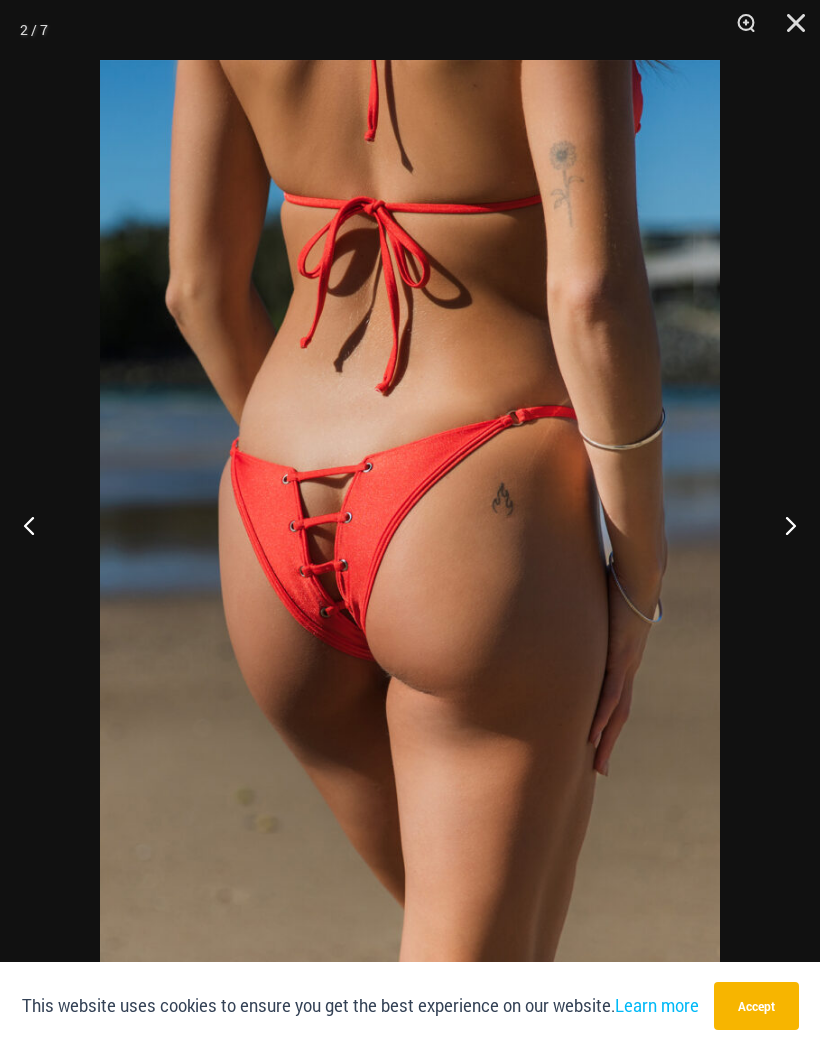click at bounding box center [782, 525] 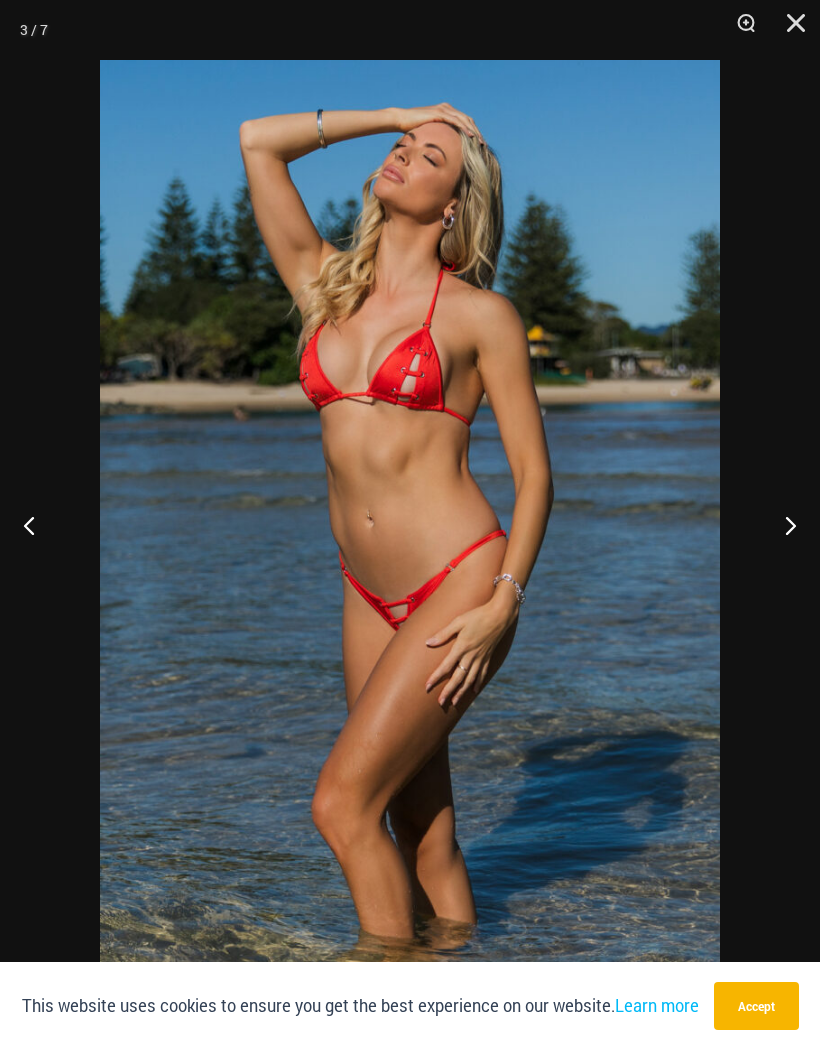click at bounding box center [782, 525] 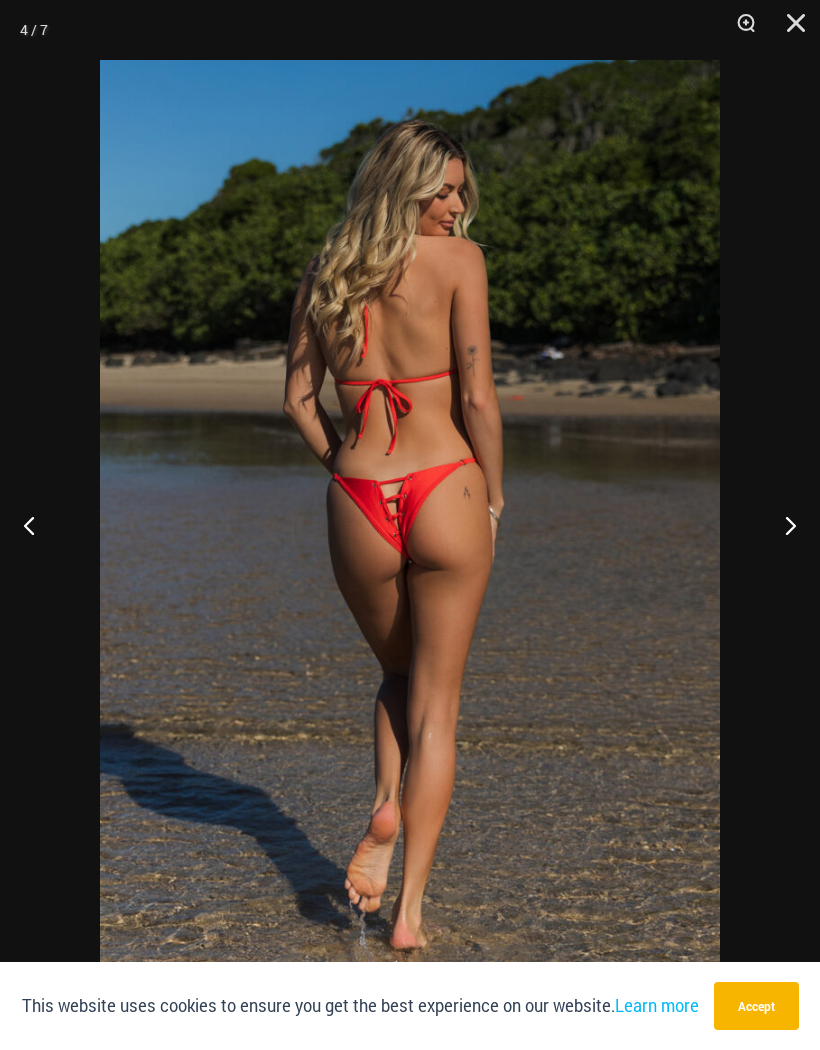 click at bounding box center (782, 525) 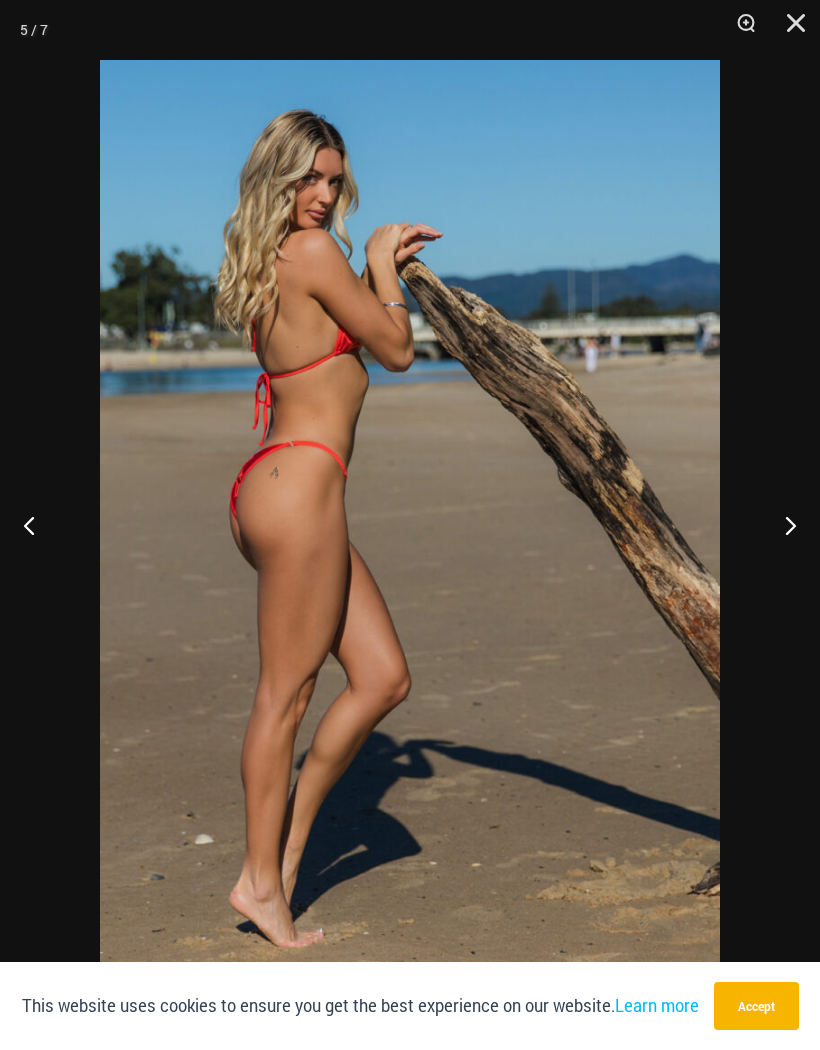 click at bounding box center (782, 525) 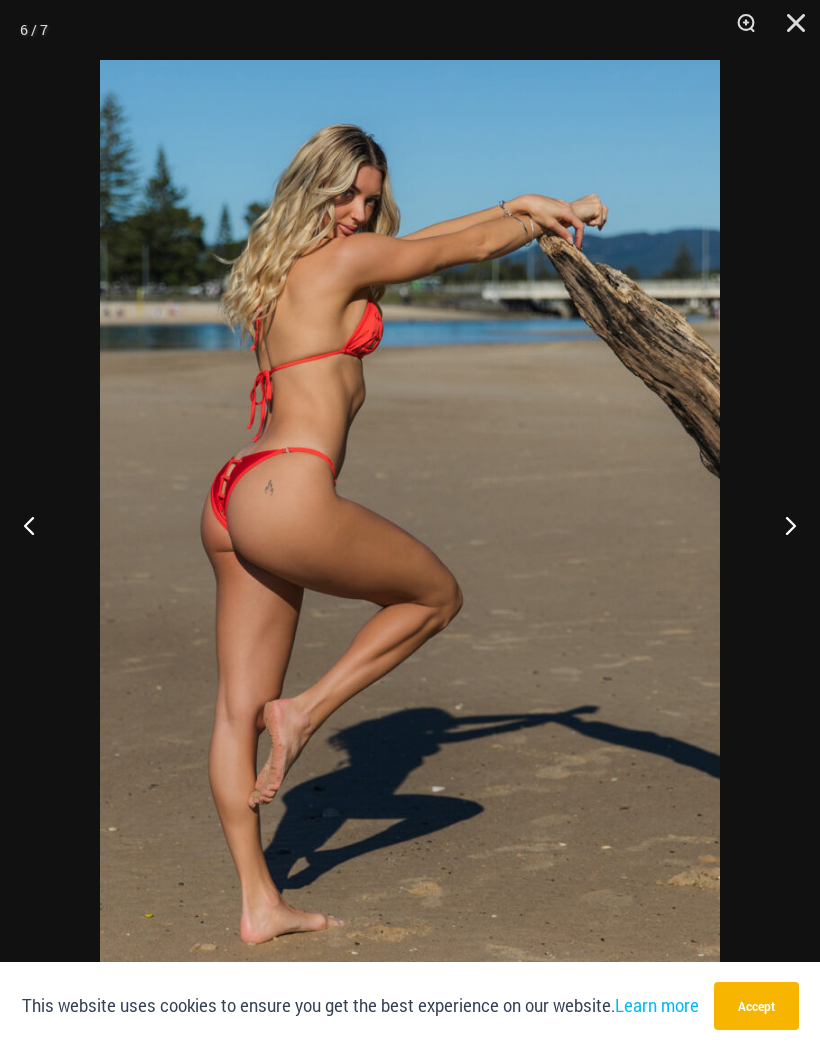 click at bounding box center (782, 525) 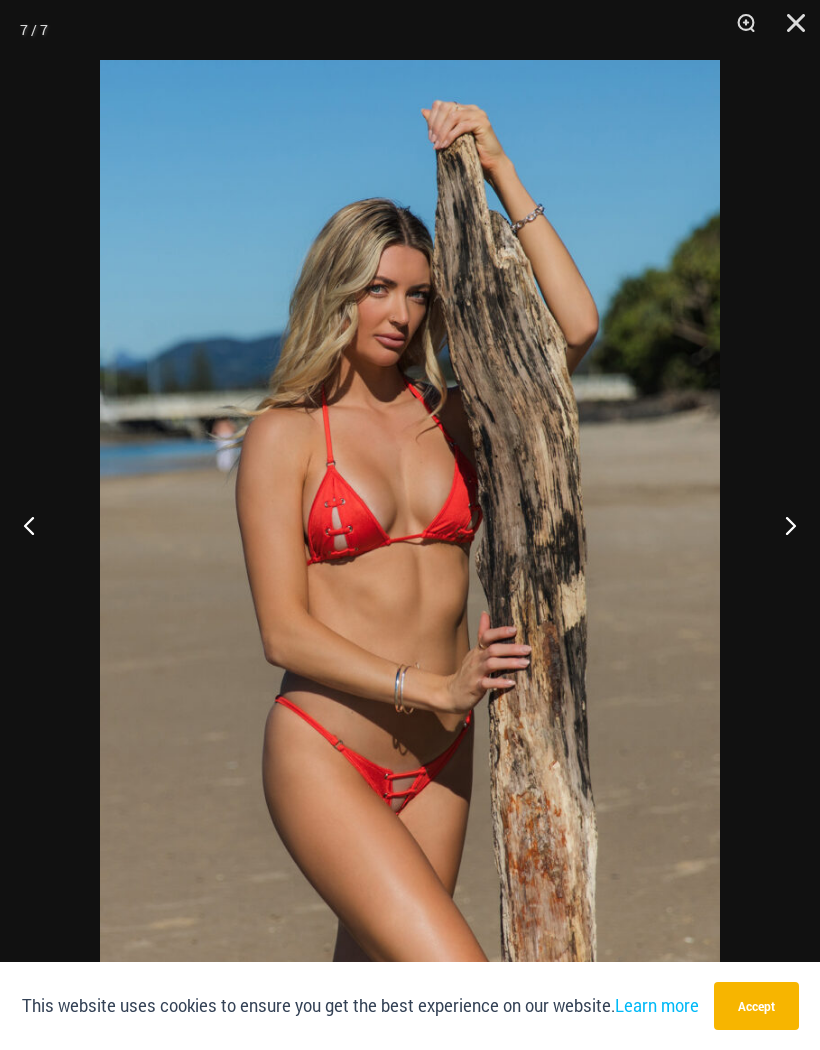 click at bounding box center (782, 525) 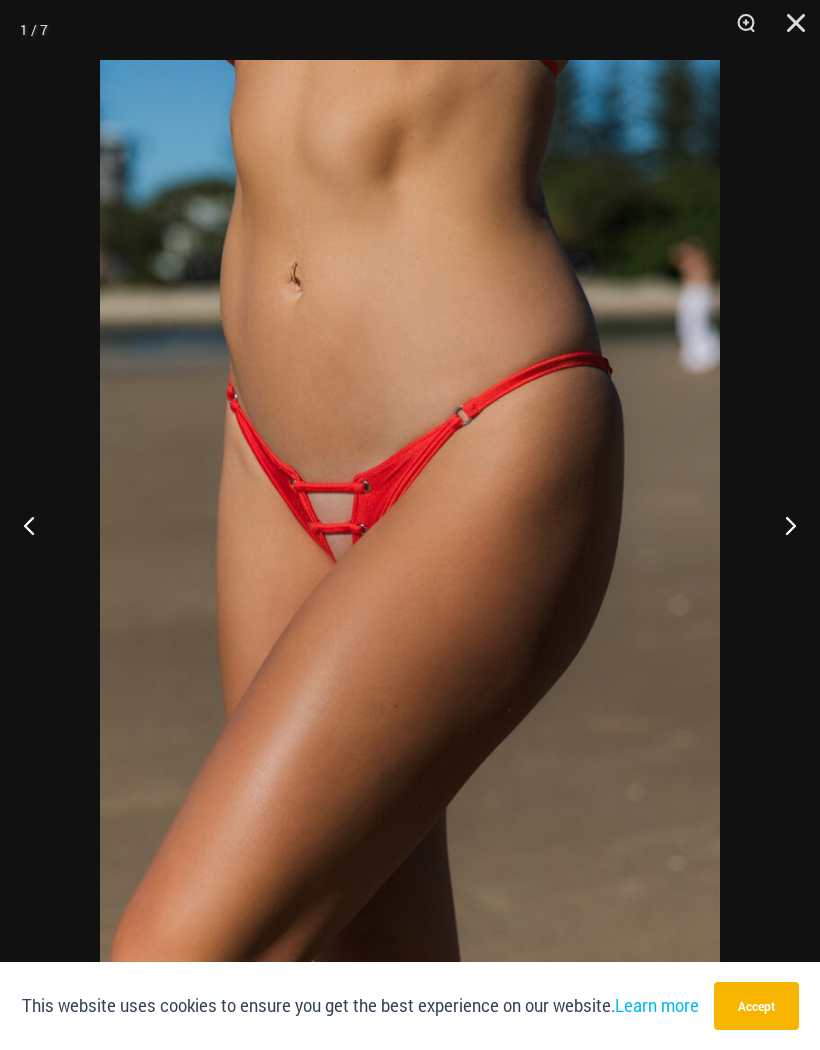 click at bounding box center (782, 525) 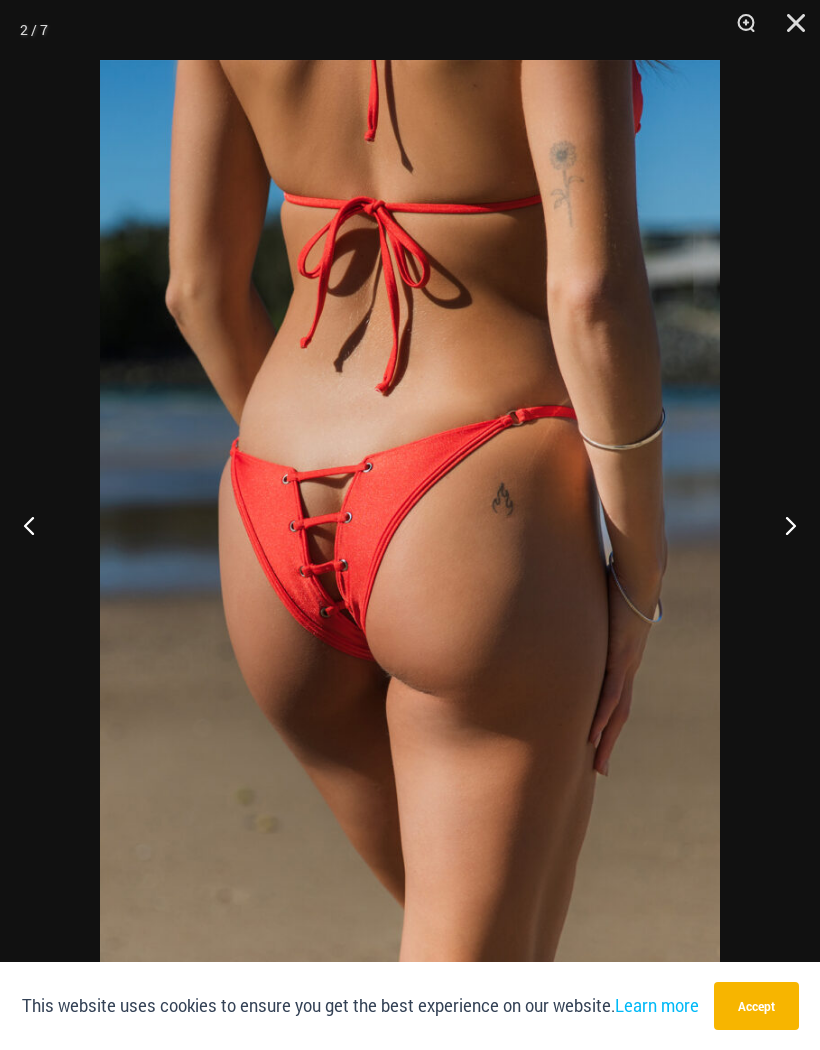 click at bounding box center [789, 30] 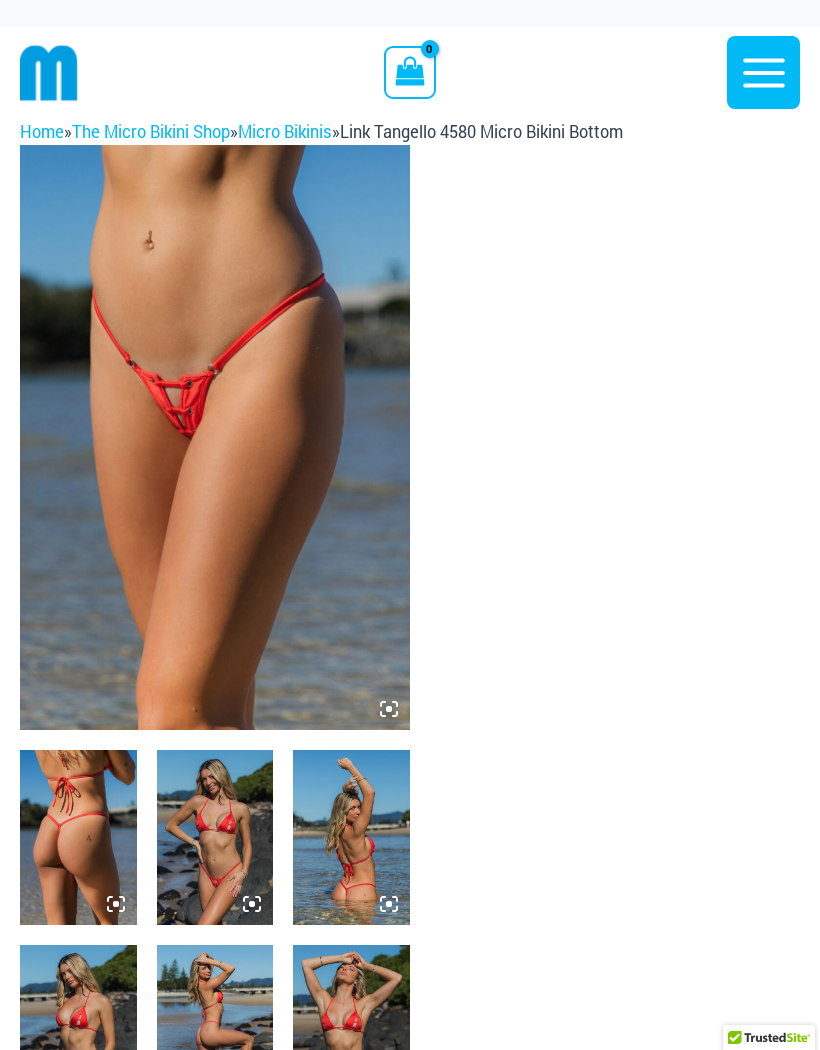 scroll, scrollTop: 0, scrollLeft: 0, axis: both 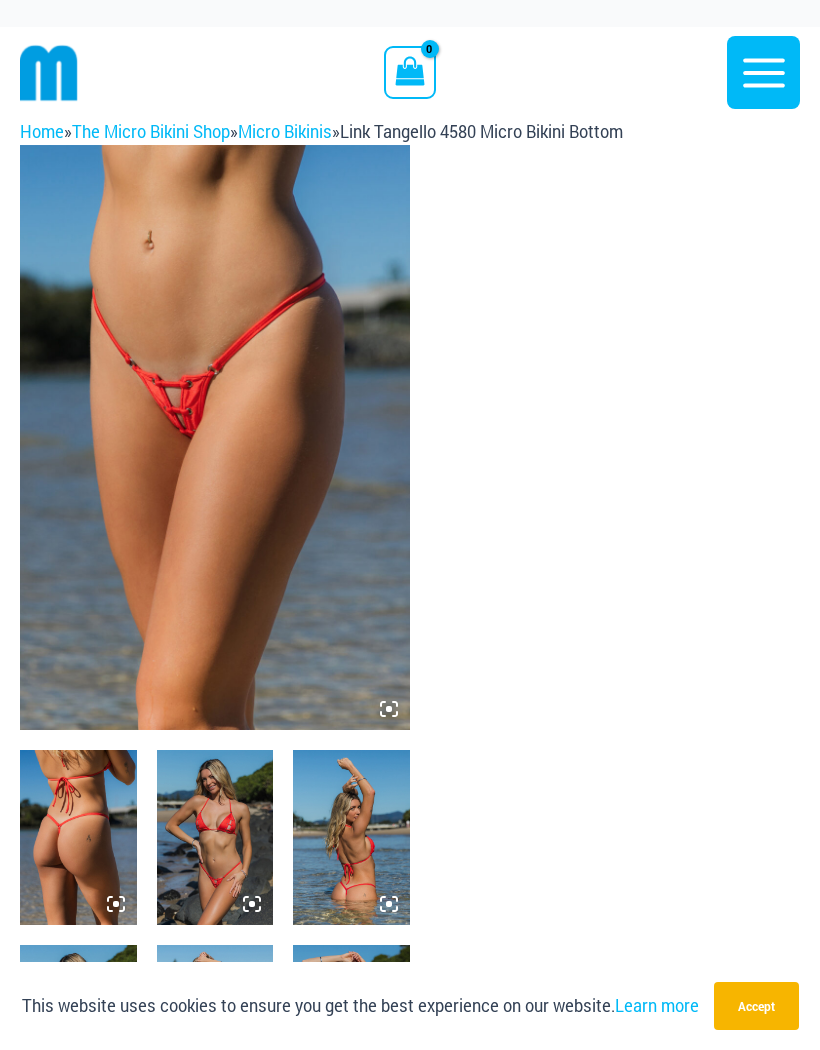 click at bounding box center [215, 437] 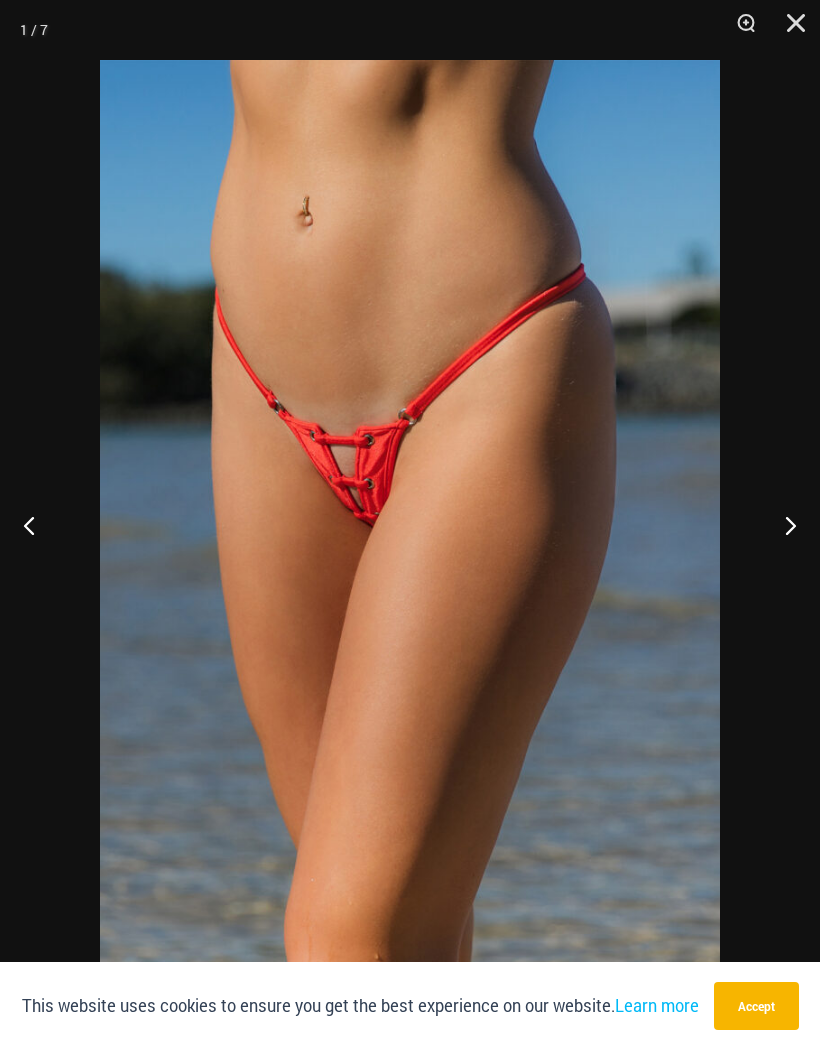 click at bounding box center [782, 525] 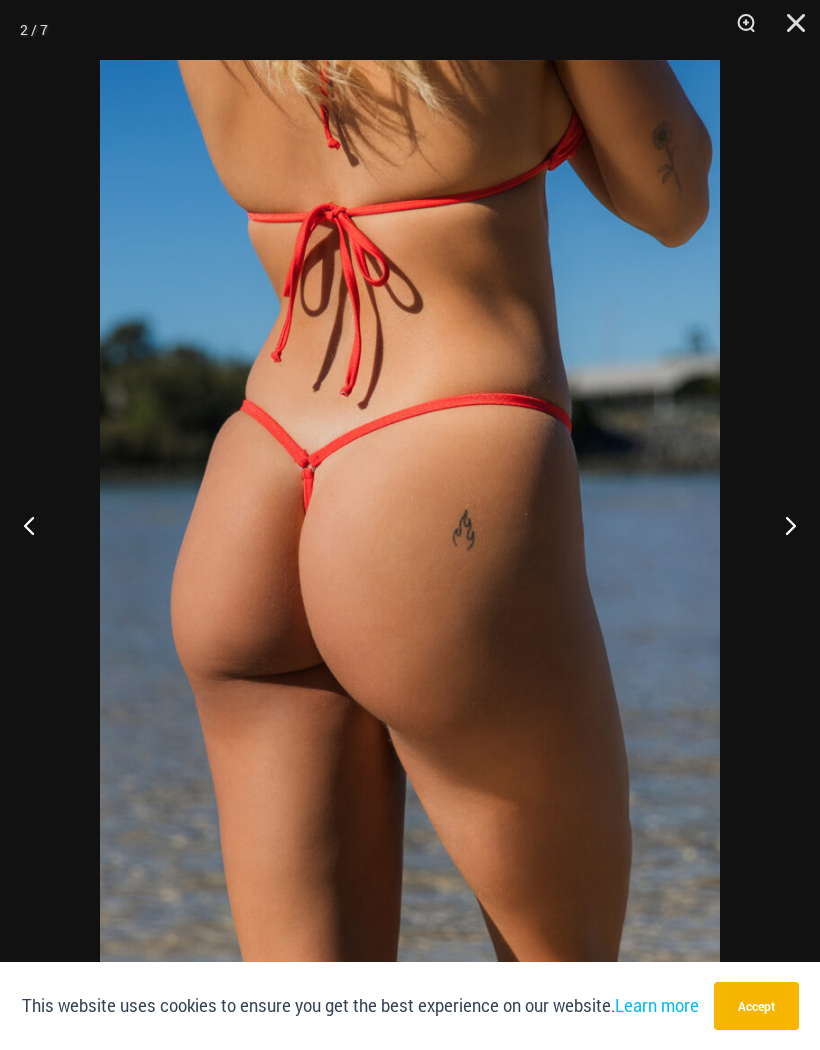 click at bounding box center (782, 525) 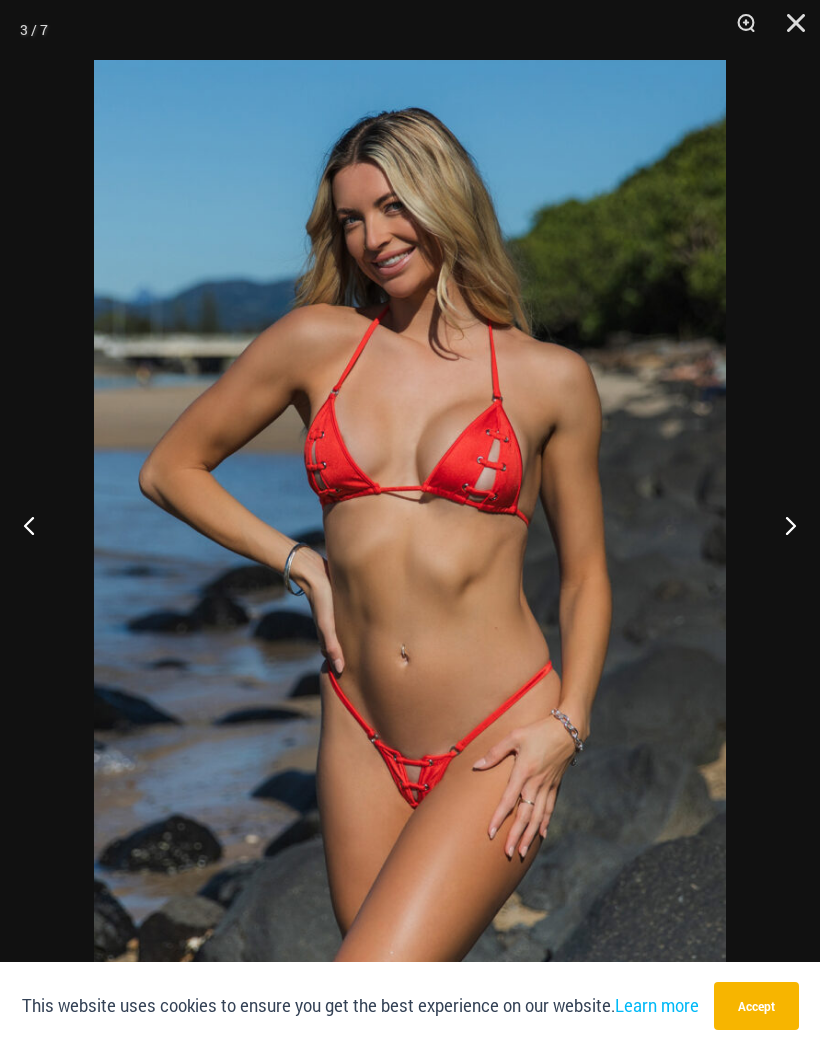 click at bounding box center [782, 525] 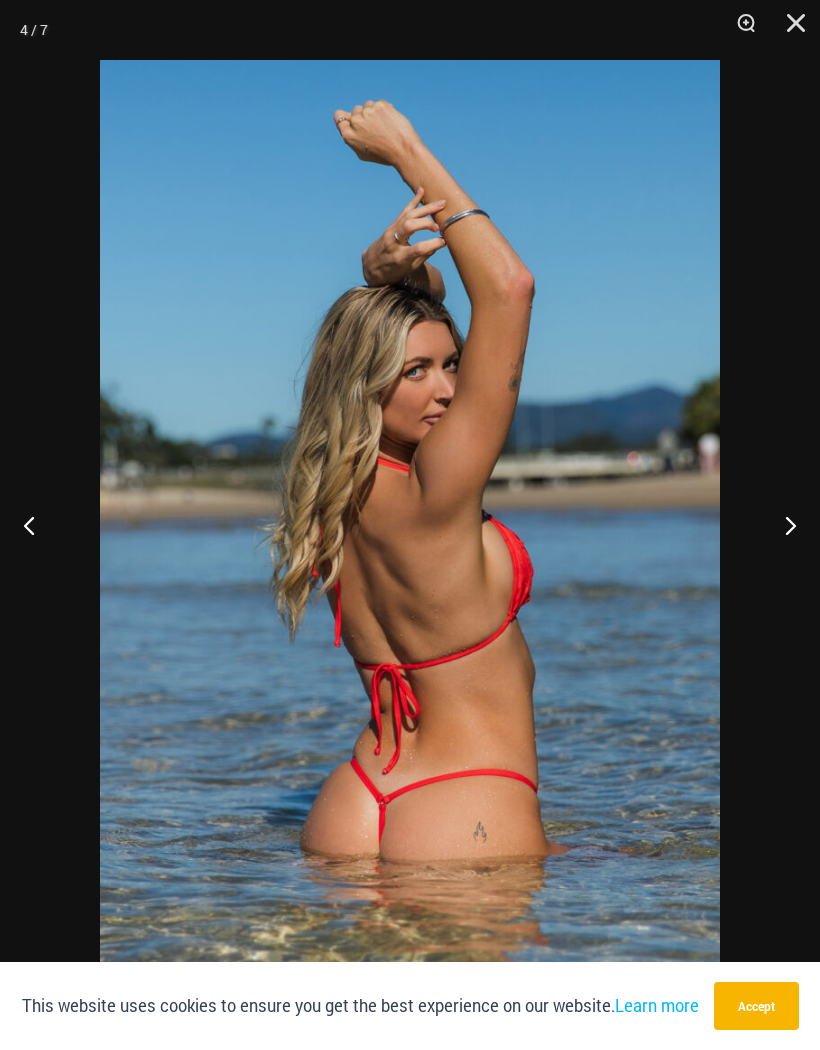 click at bounding box center (782, 525) 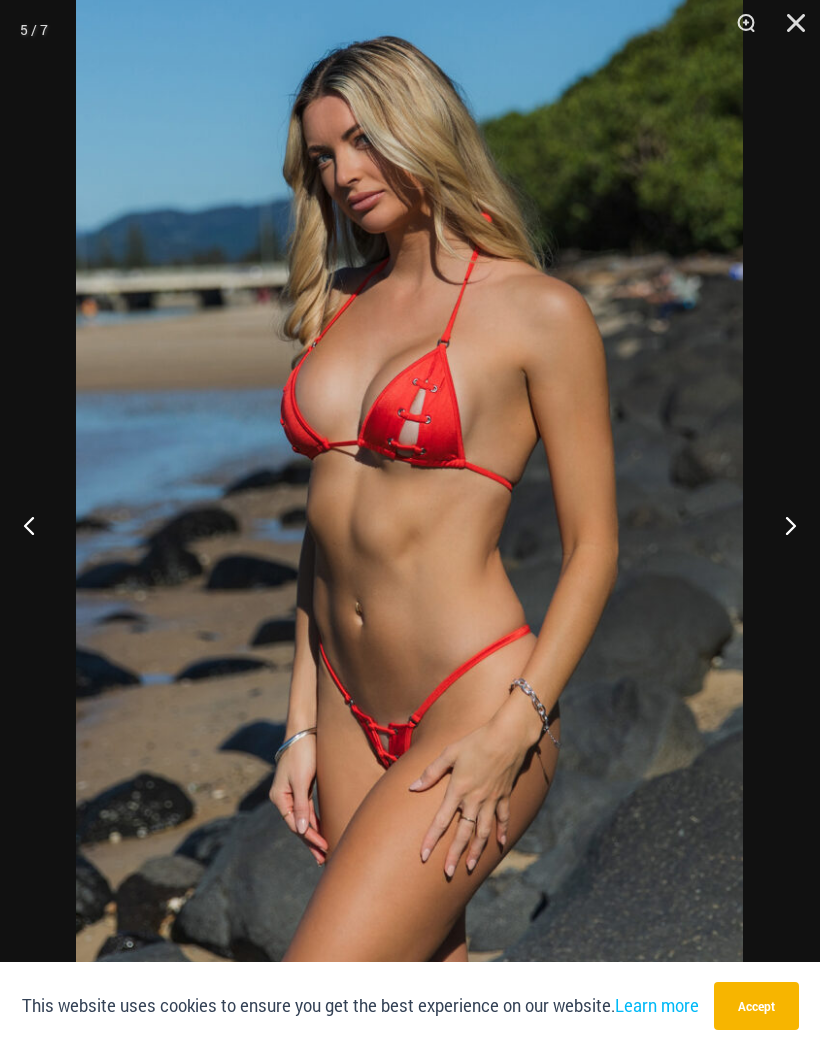 click at bounding box center (782, 525) 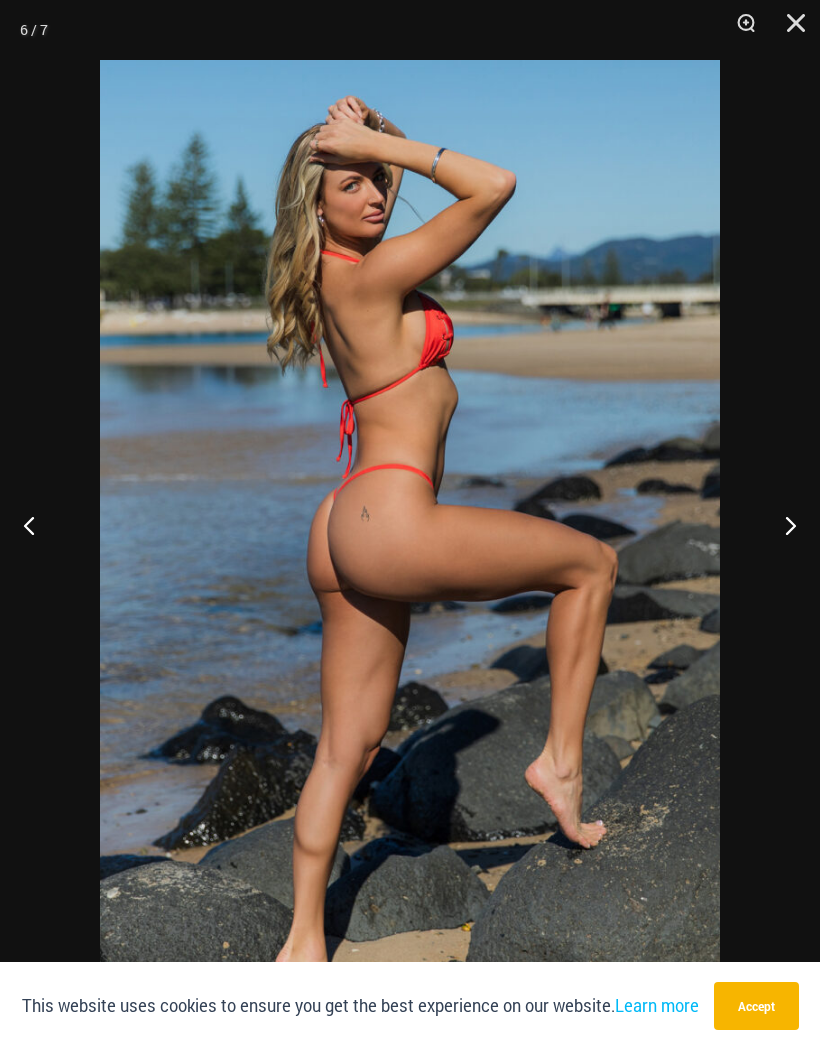 click at bounding box center (782, 525) 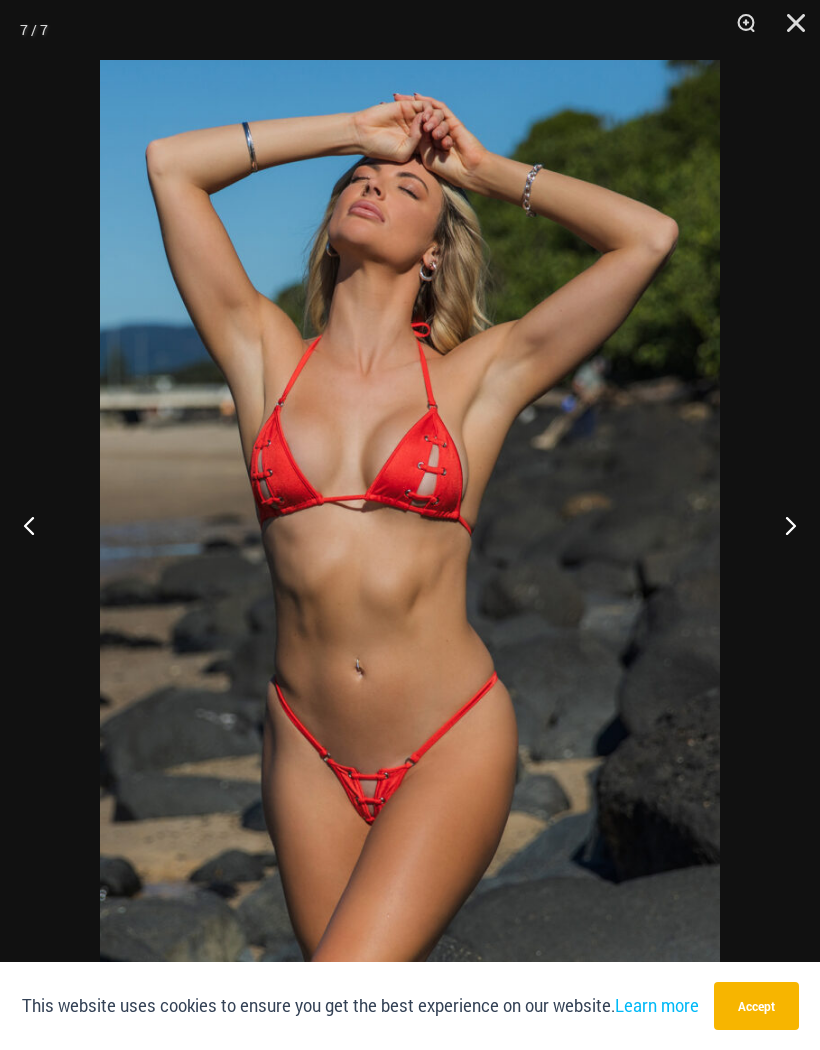 click at bounding box center (782, 525) 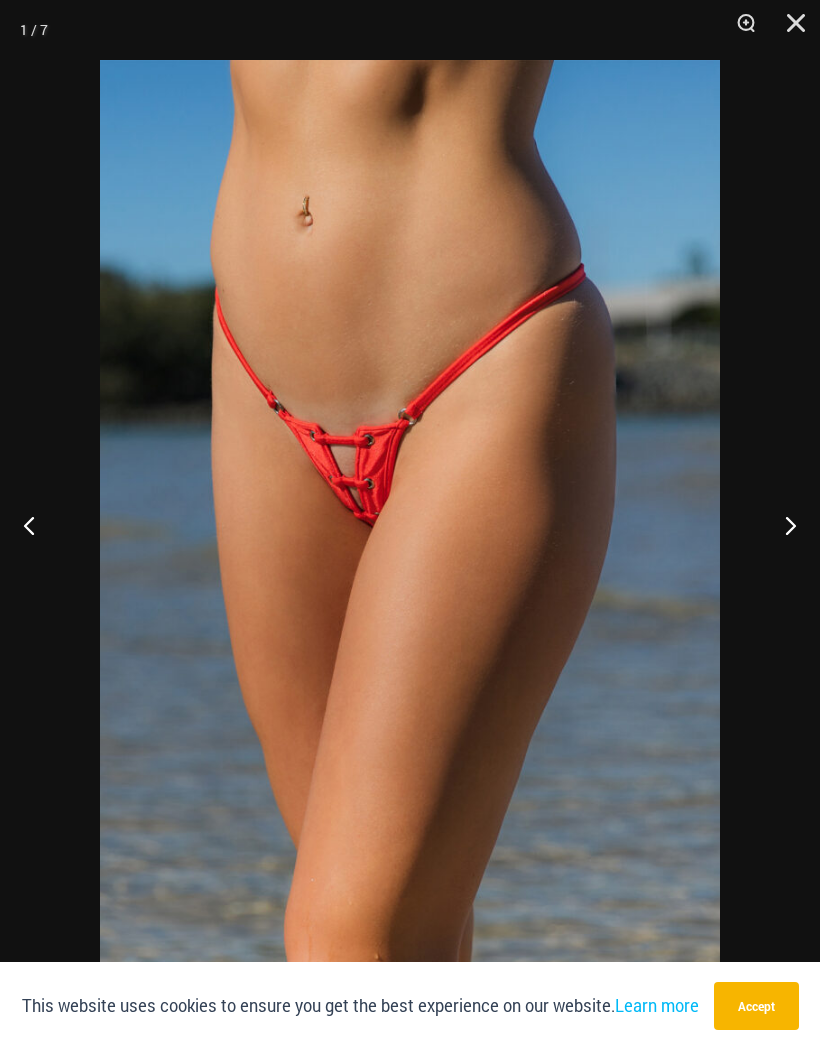click at bounding box center (782, 525) 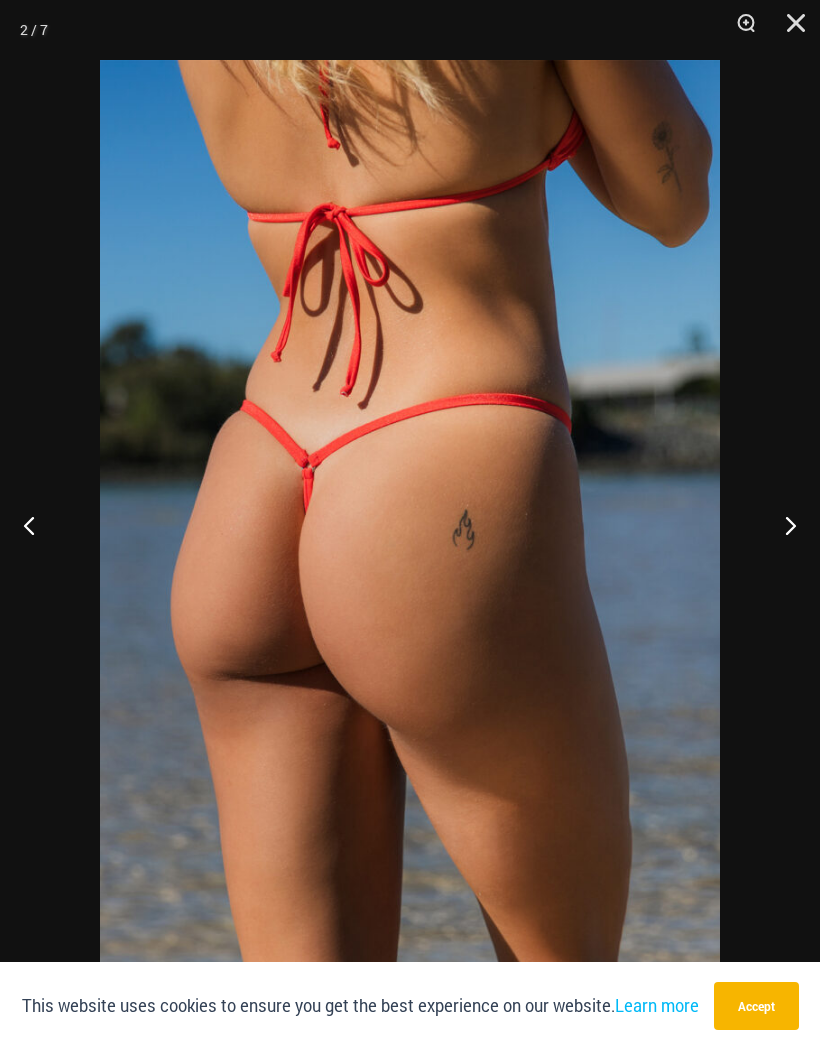 click at bounding box center (789, 30) 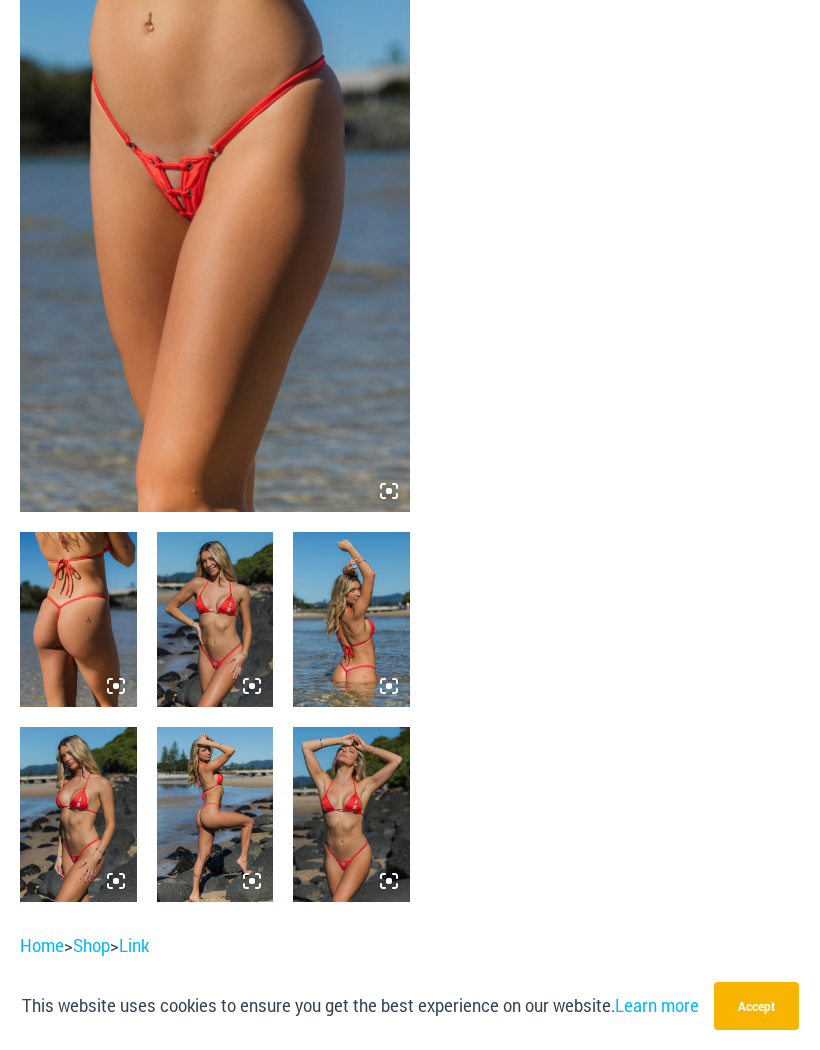 scroll, scrollTop: 0, scrollLeft: 0, axis: both 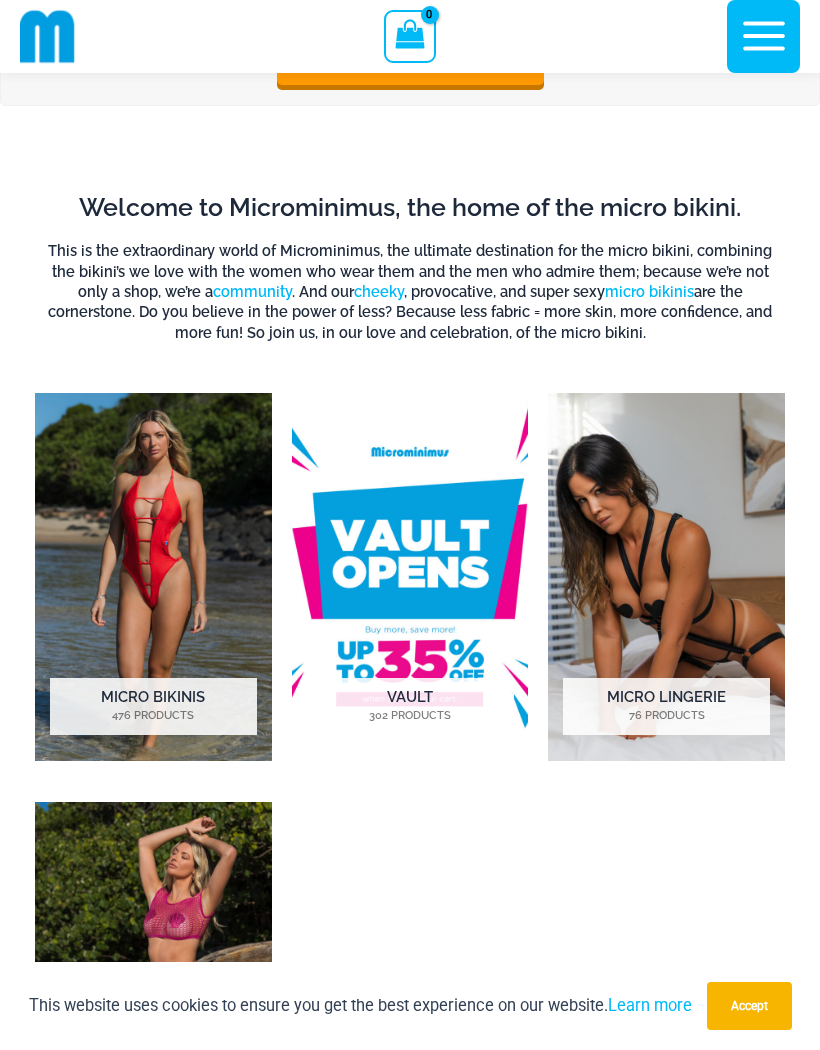 click at bounding box center (410, 577) 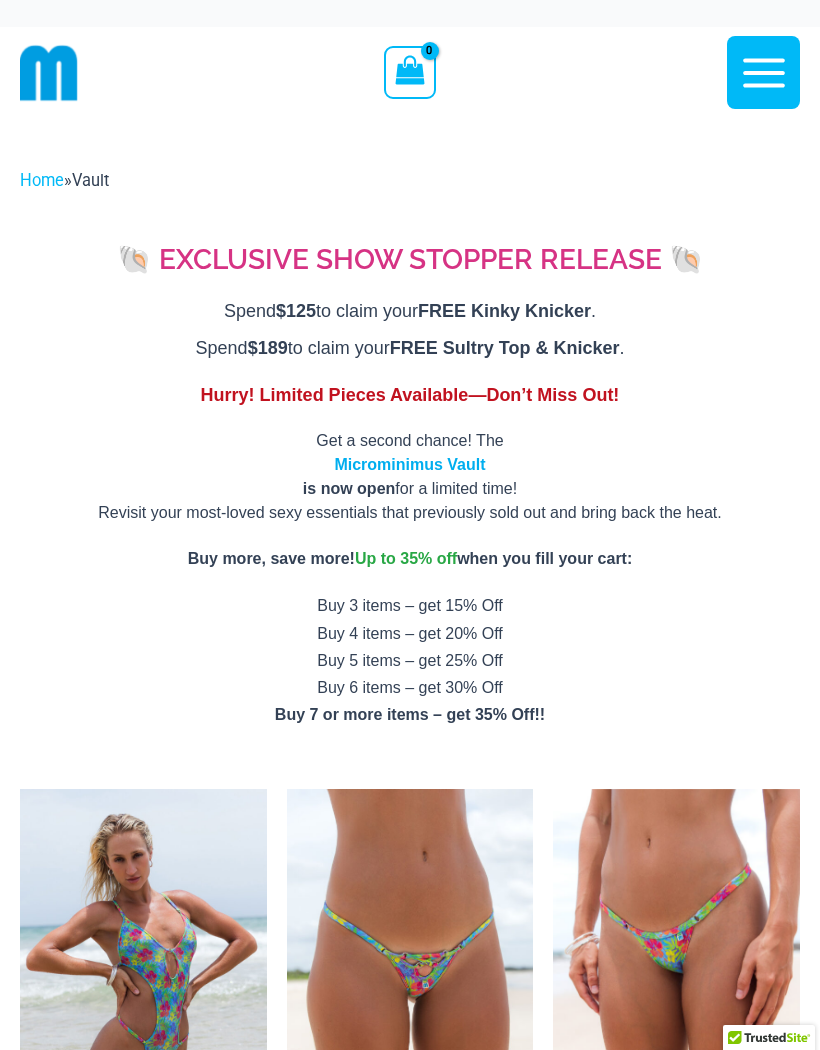 scroll, scrollTop: 0, scrollLeft: 0, axis: both 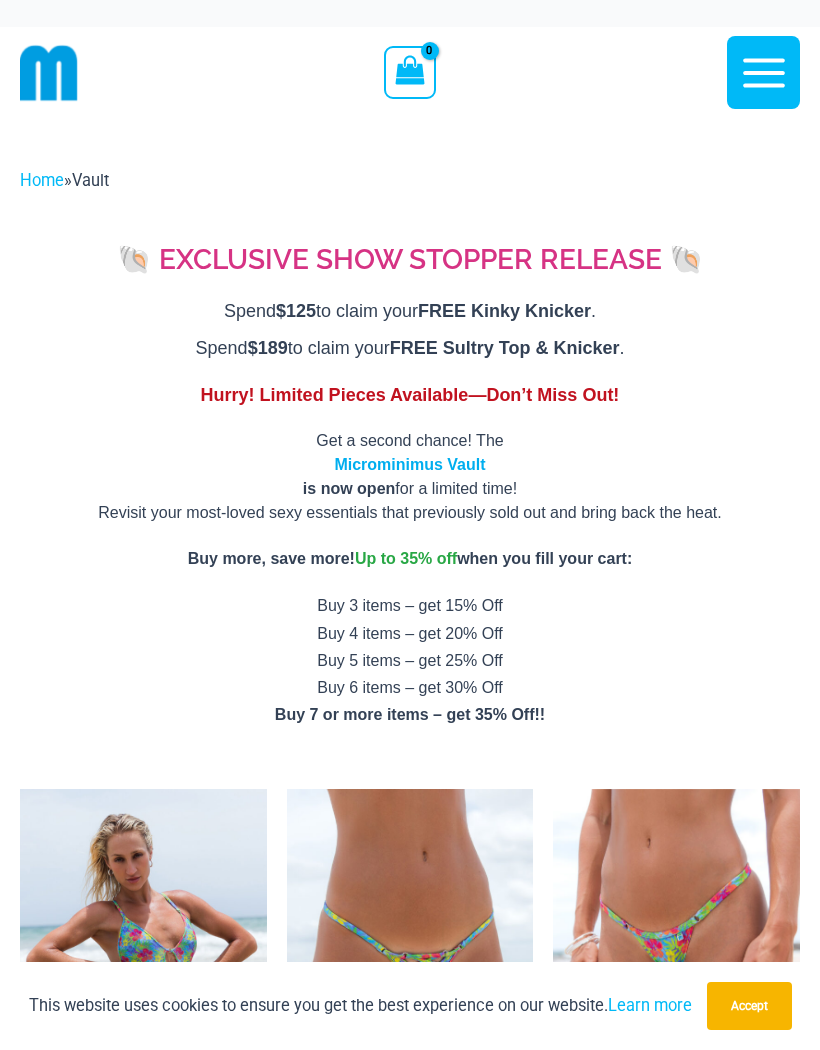 click on "Microminimus Vault" at bounding box center (409, 464) 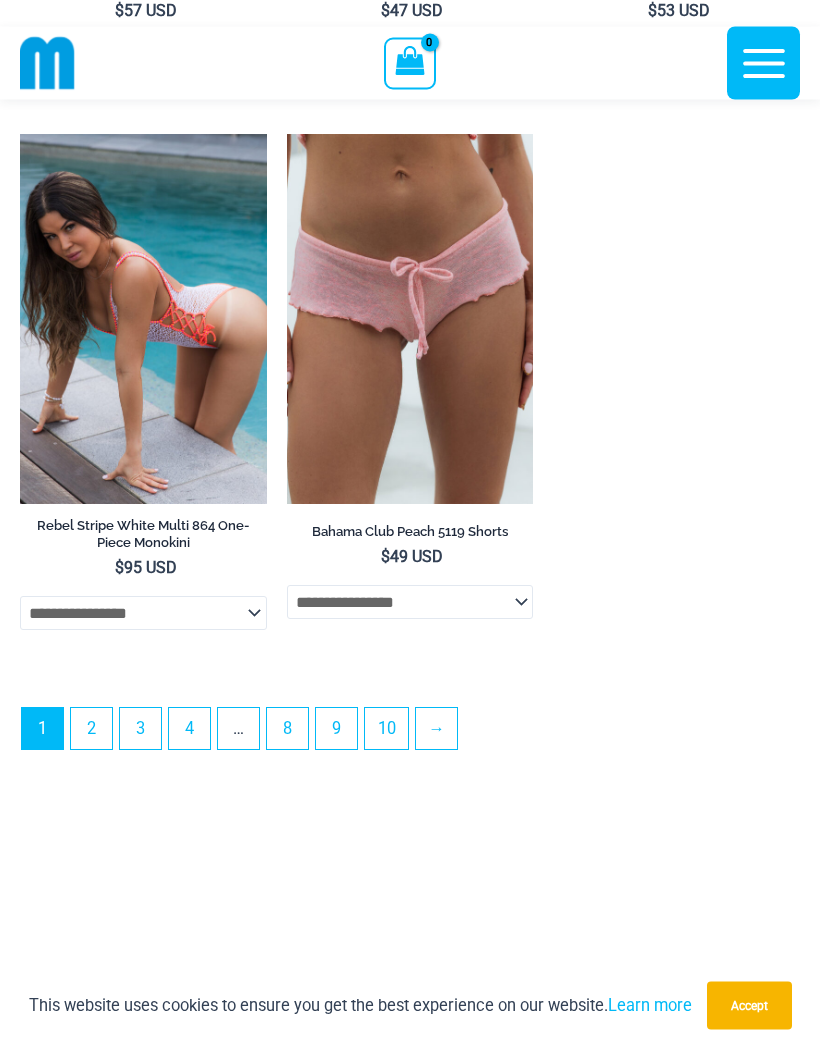 scroll, scrollTop: 6234, scrollLeft: 0, axis: vertical 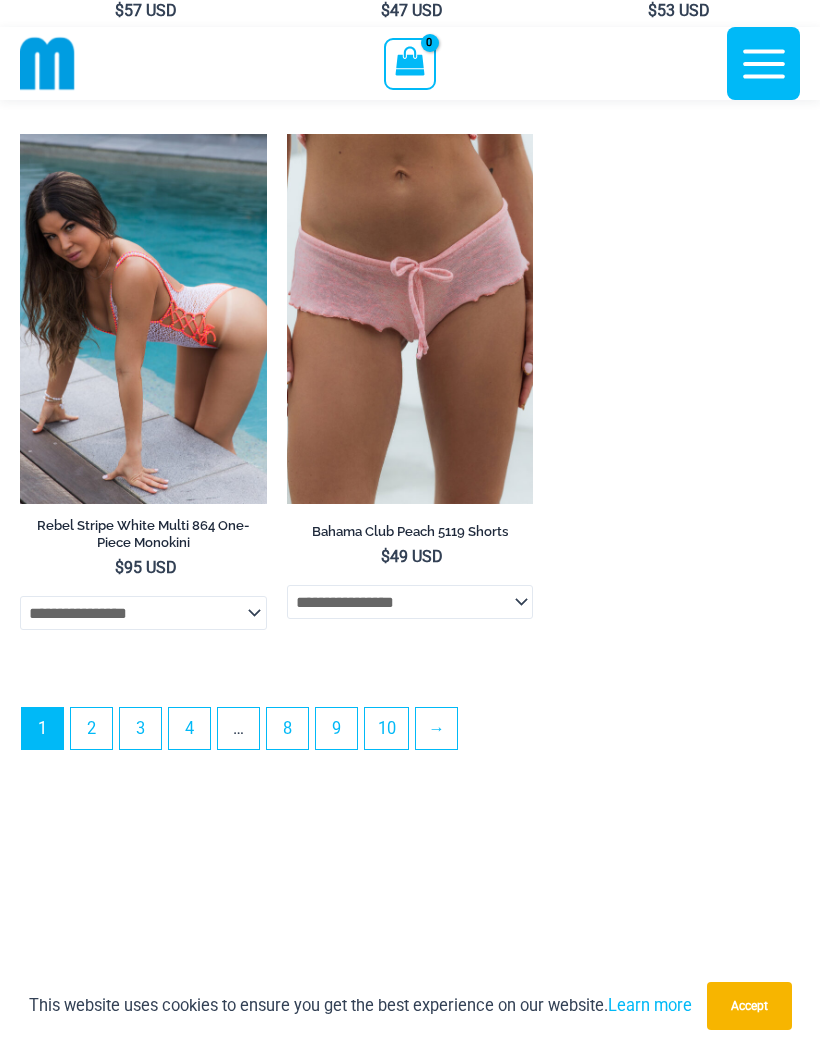click on "2" at bounding box center [91, 728] 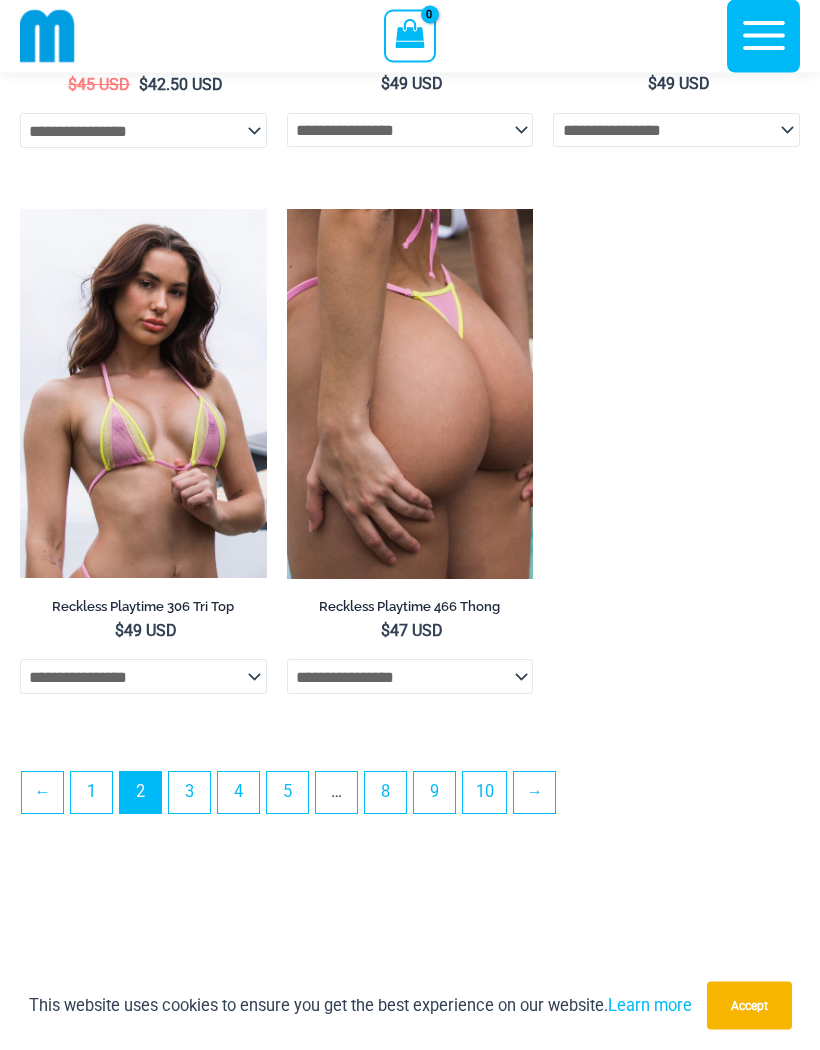 scroll, scrollTop: 5513, scrollLeft: 0, axis: vertical 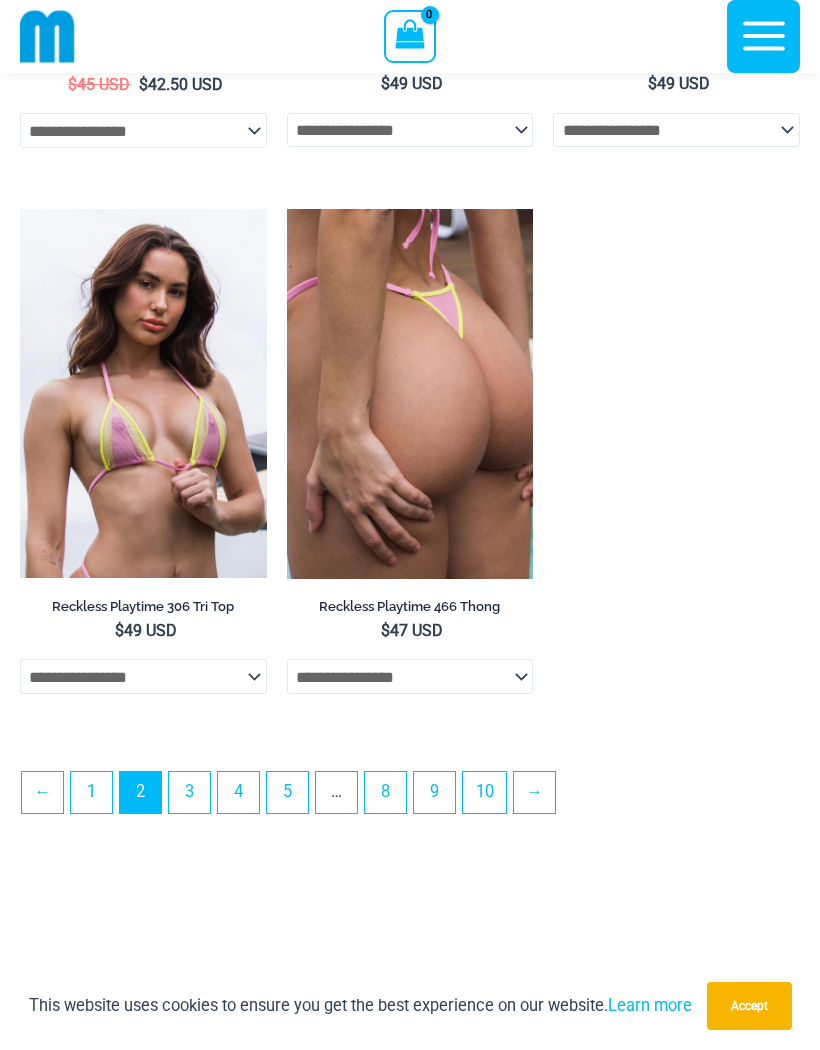 click on "3" at bounding box center (189, 792) 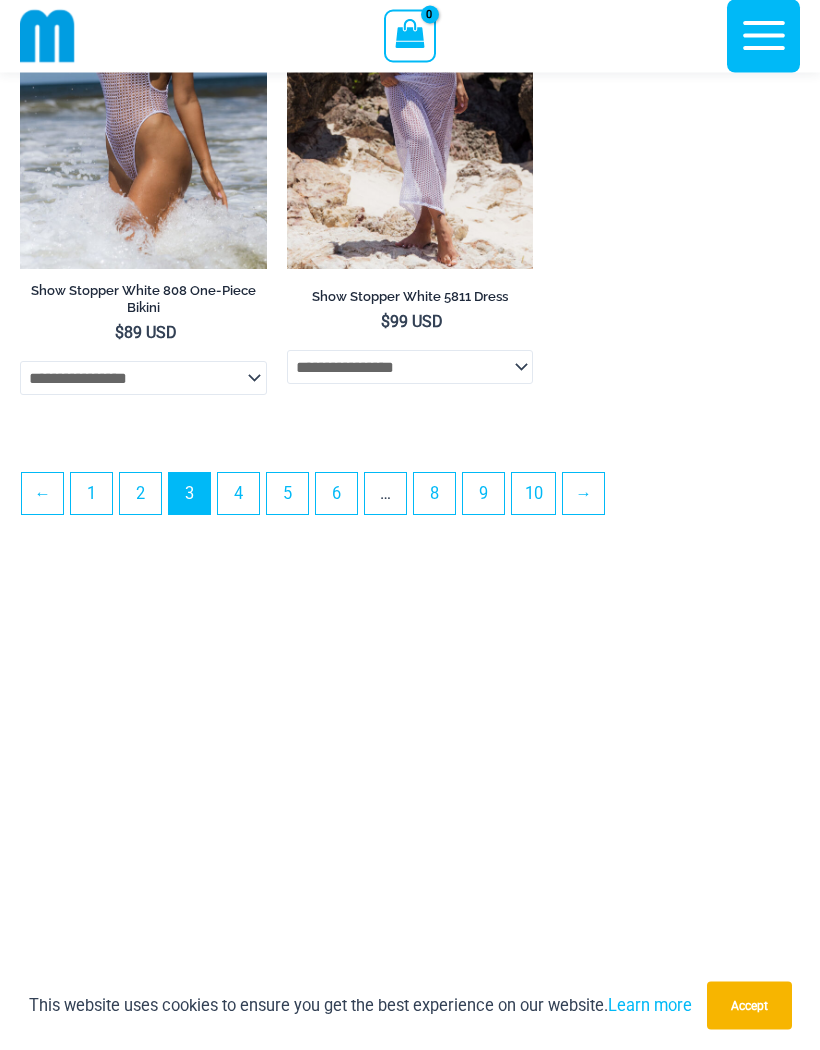 scroll, scrollTop: 5862, scrollLeft: 0, axis: vertical 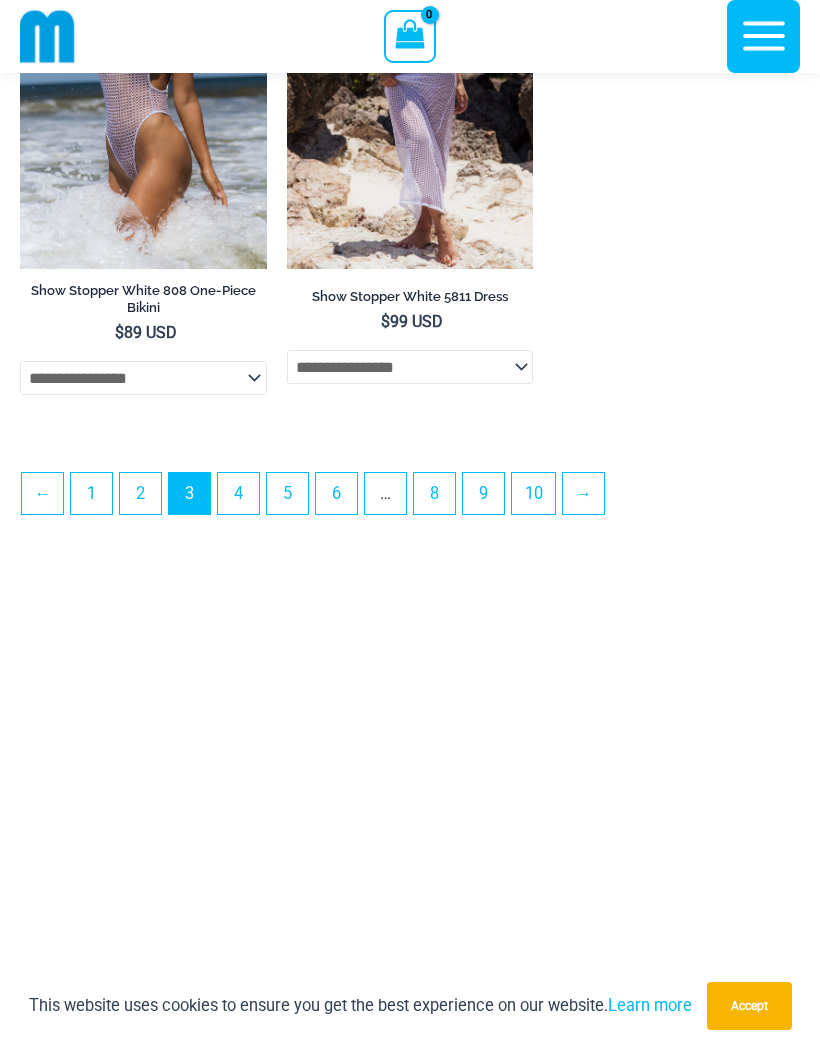 click on "4" at bounding box center [238, 493] 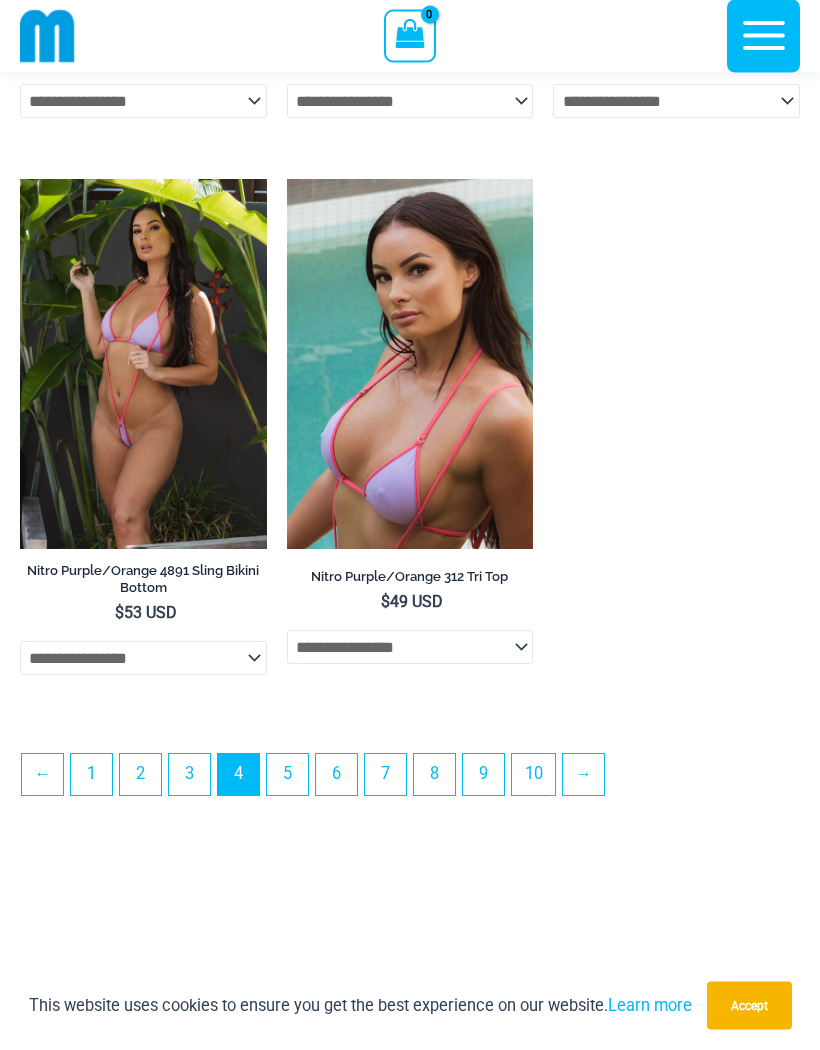 scroll, scrollTop: 5538, scrollLeft: 0, axis: vertical 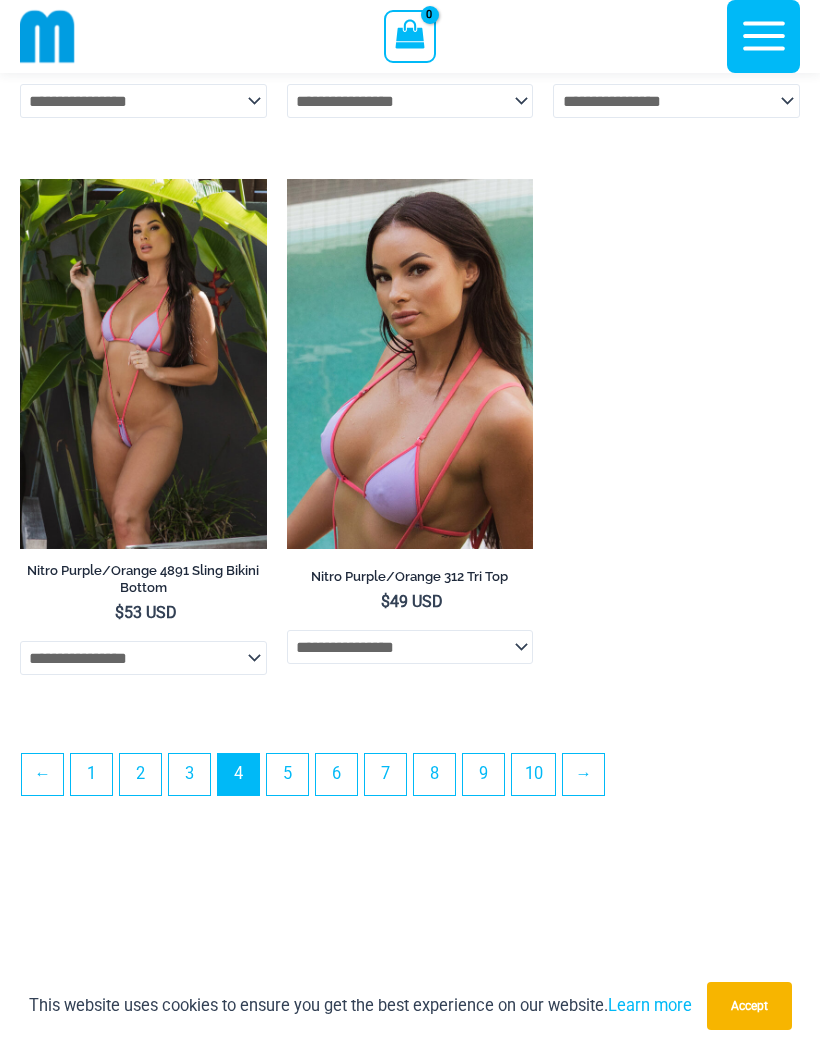 click on "5" at bounding box center (287, 774) 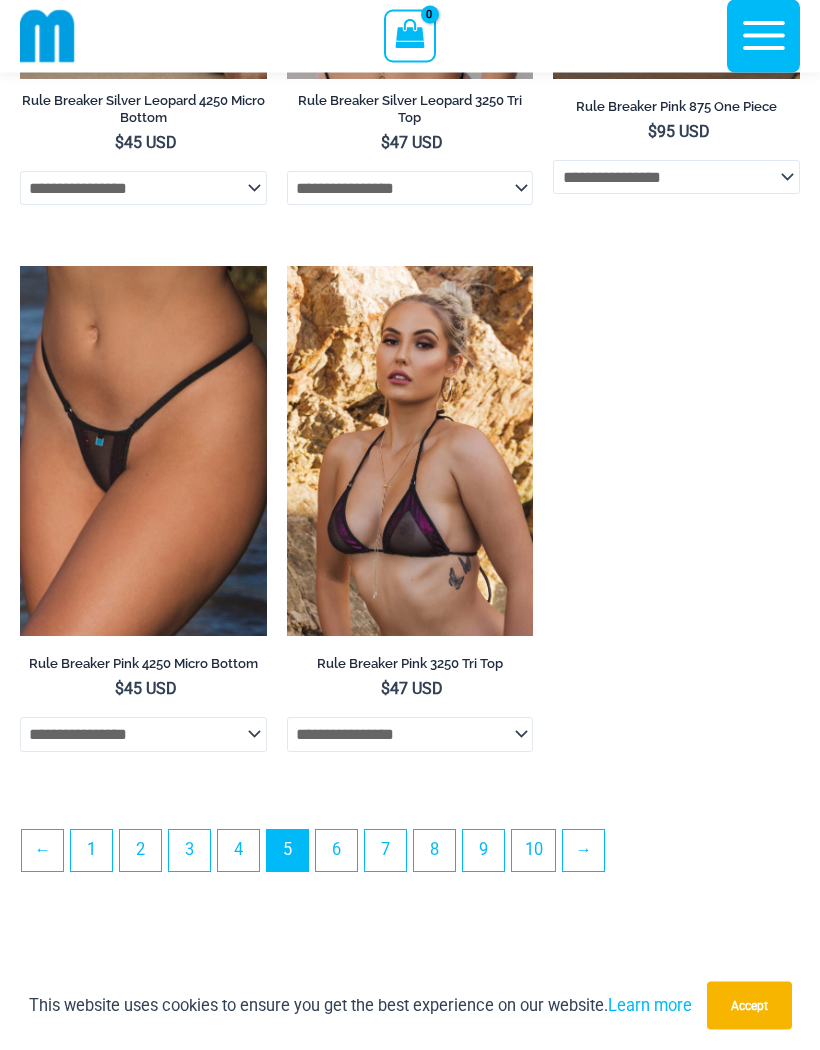 scroll, scrollTop: 5485, scrollLeft: 0, axis: vertical 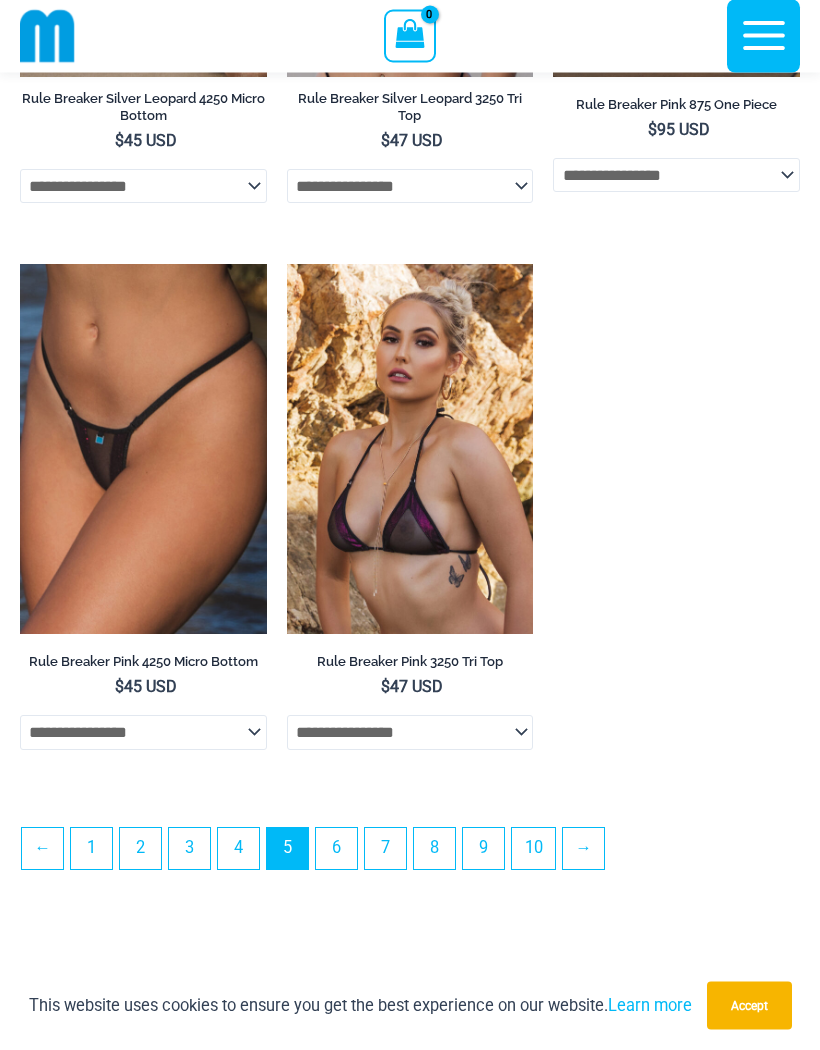 click on "6" at bounding box center [336, 849] 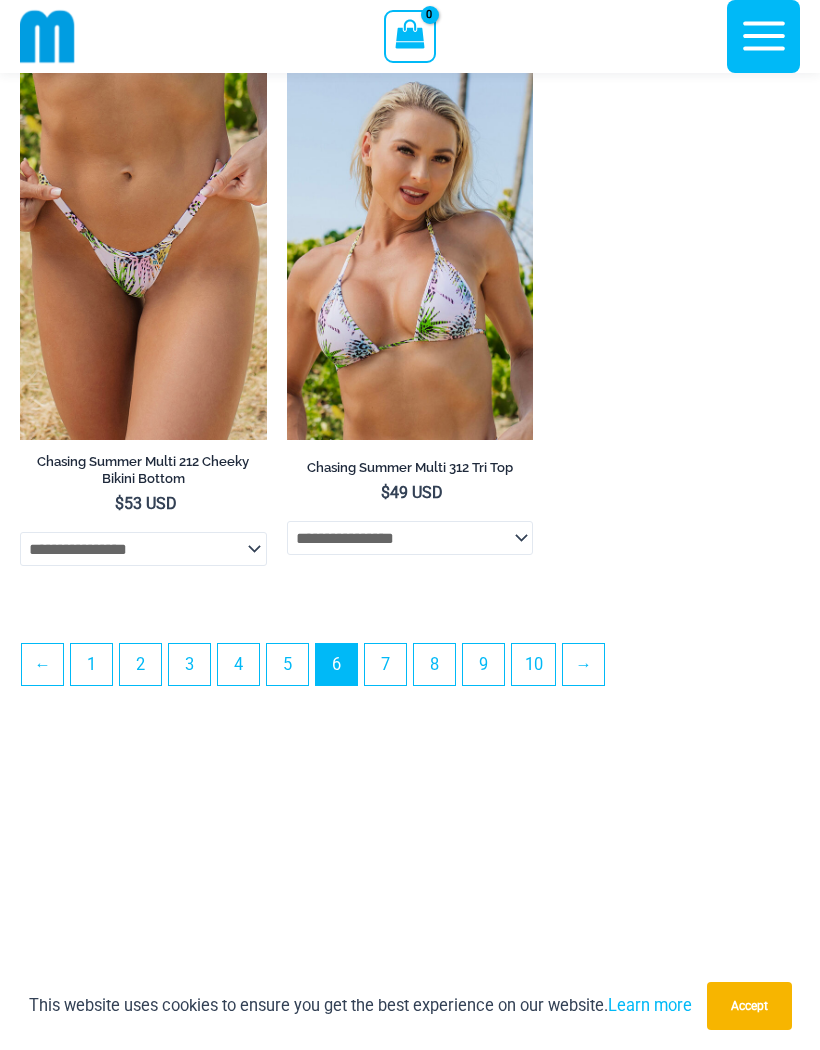 scroll, scrollTop: 5634, scrollLeft: 0, axis: vertical 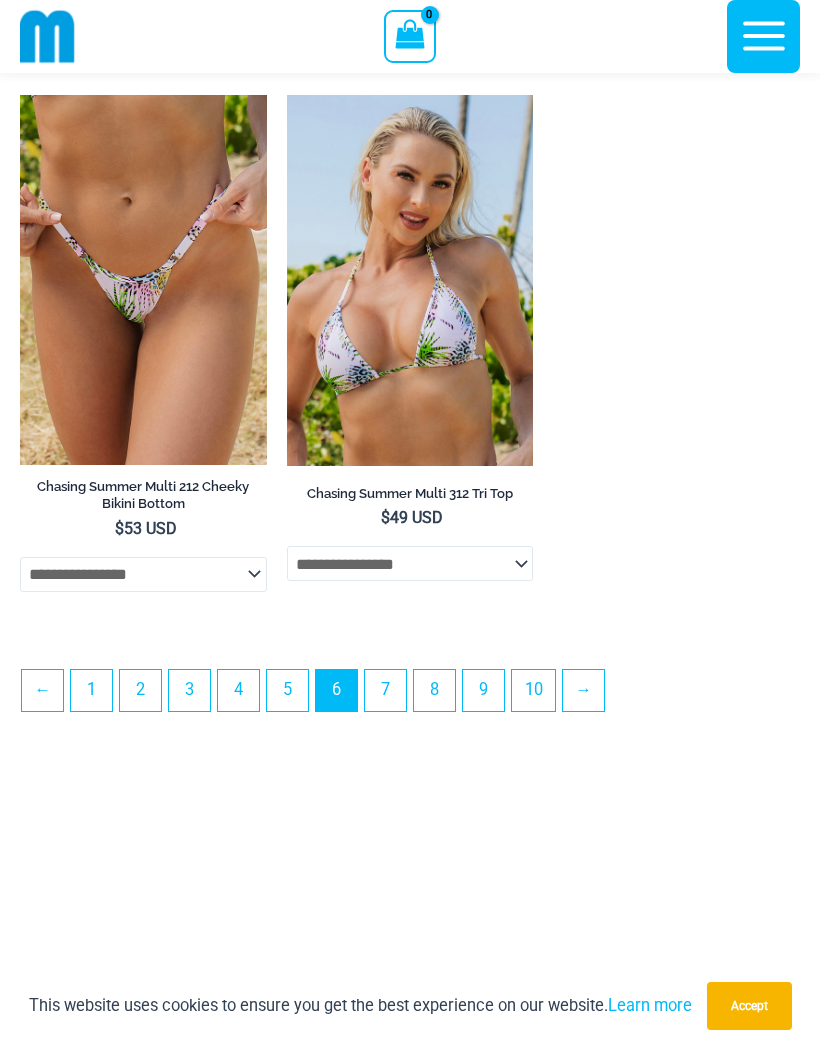 click on "7" at bounding box center [385, 690] 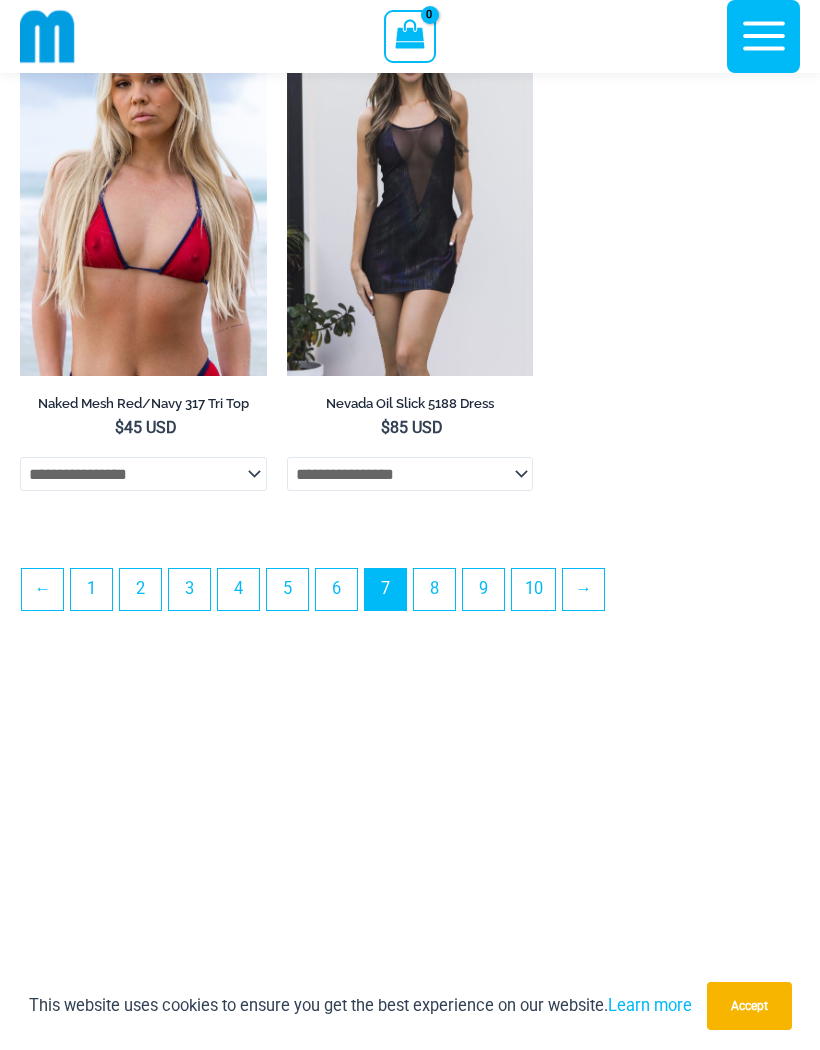 scroll, scrollTop: 5721, scrollLeft: 0, axis: vertical 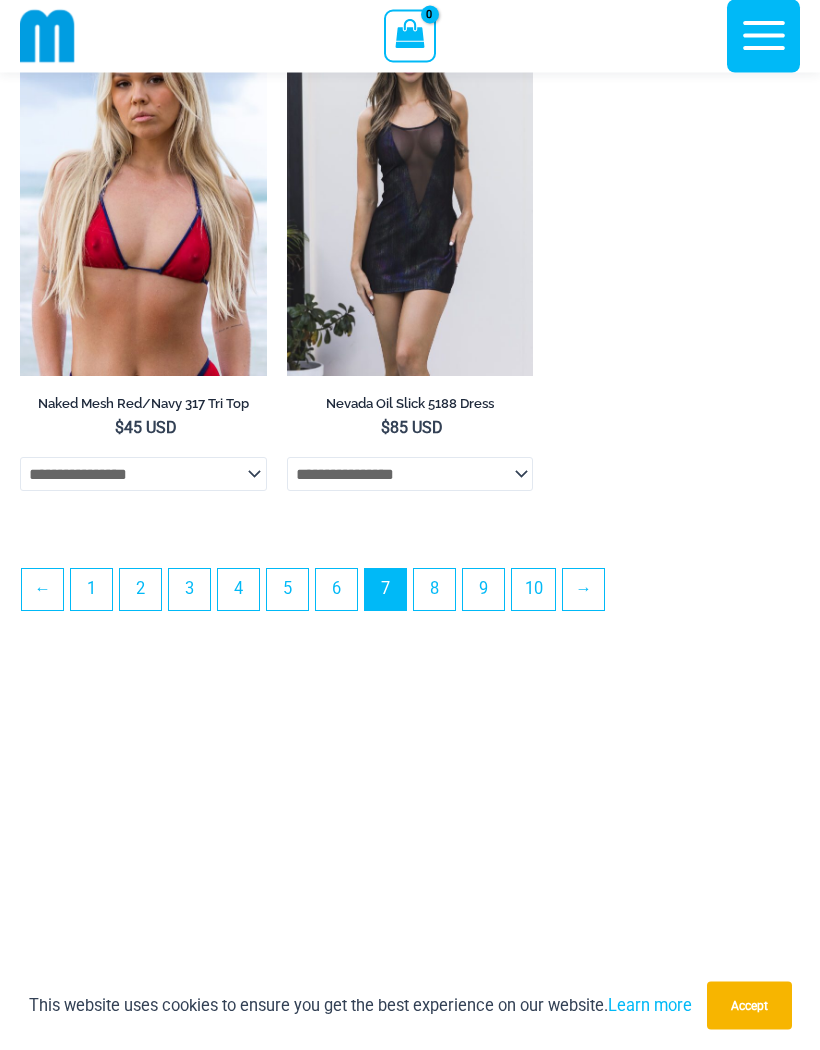 click on "8" at bounding box center [434, 590] 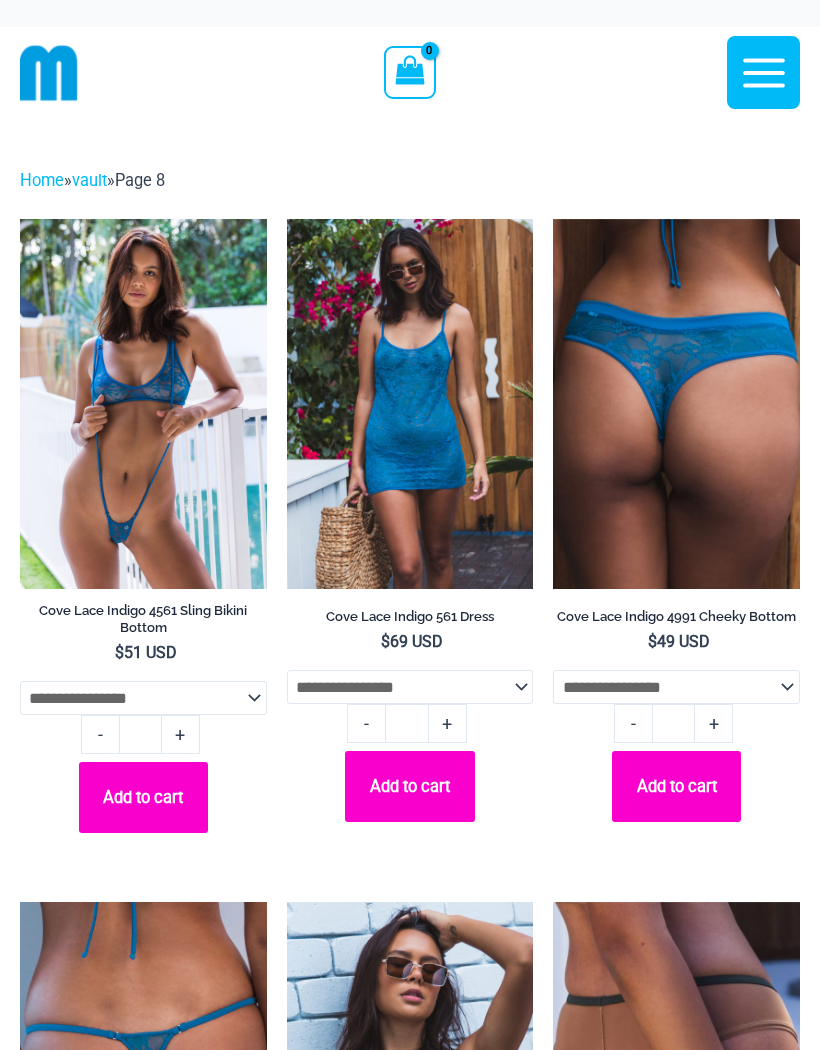 scroll, scrollTop: 0, scrollLeft: 0, axis: both 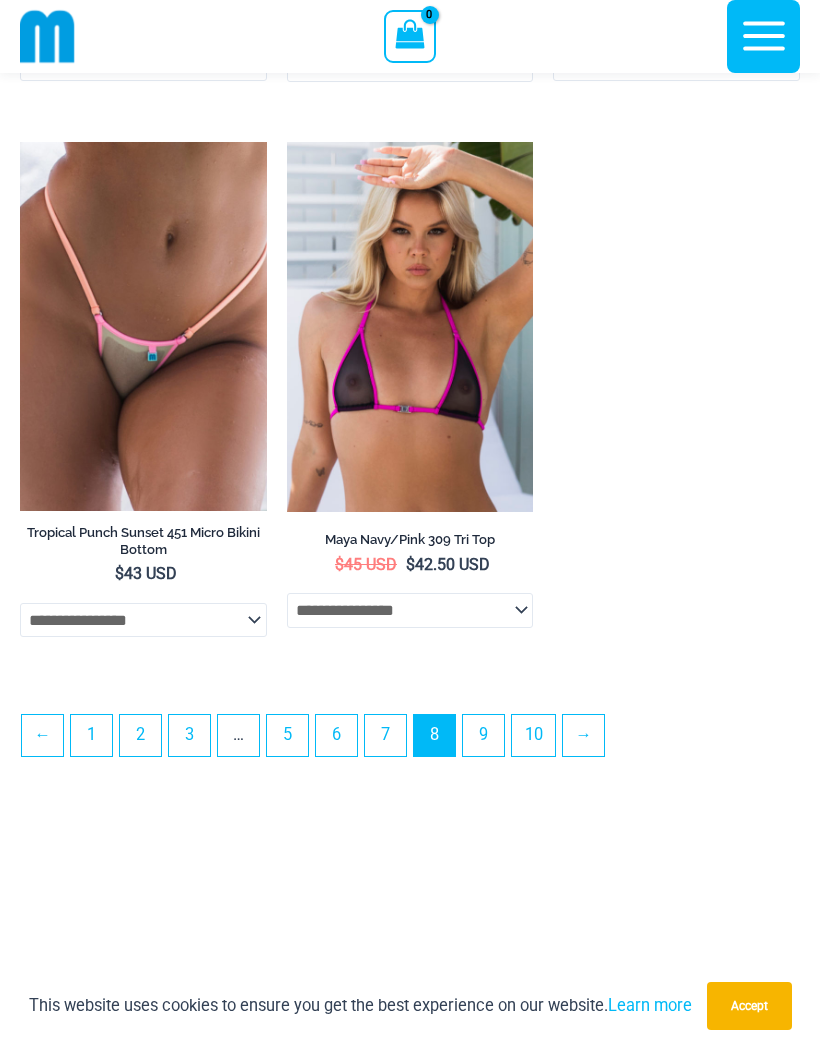 click on "9" at bounding box center [483, 735] 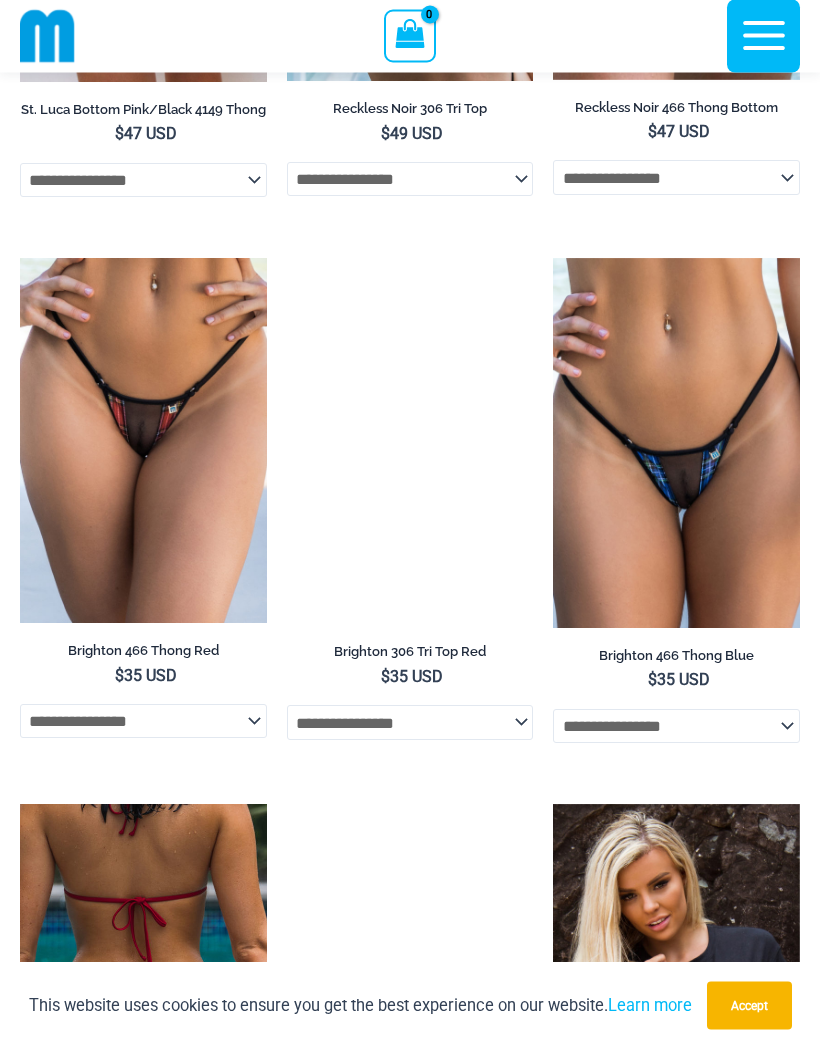 scroll, scrollTop: 2718, scrollLeft: 0, axis: vertical 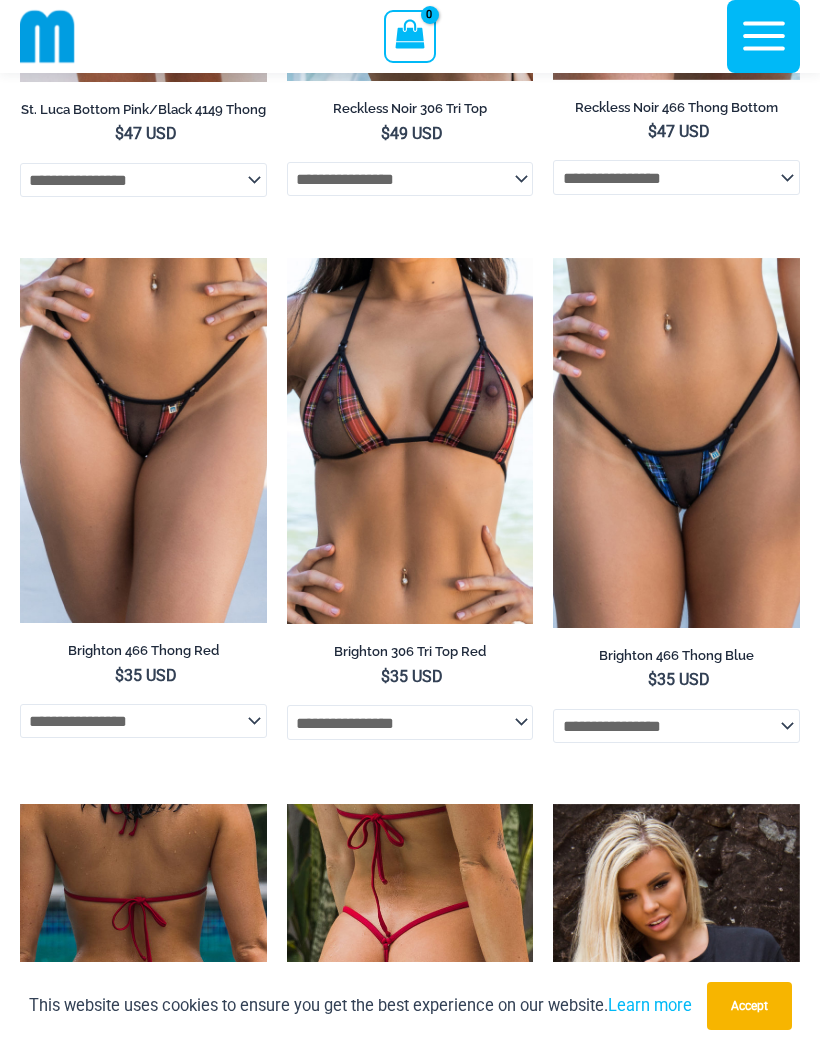 click at bounding box center [553, 258] 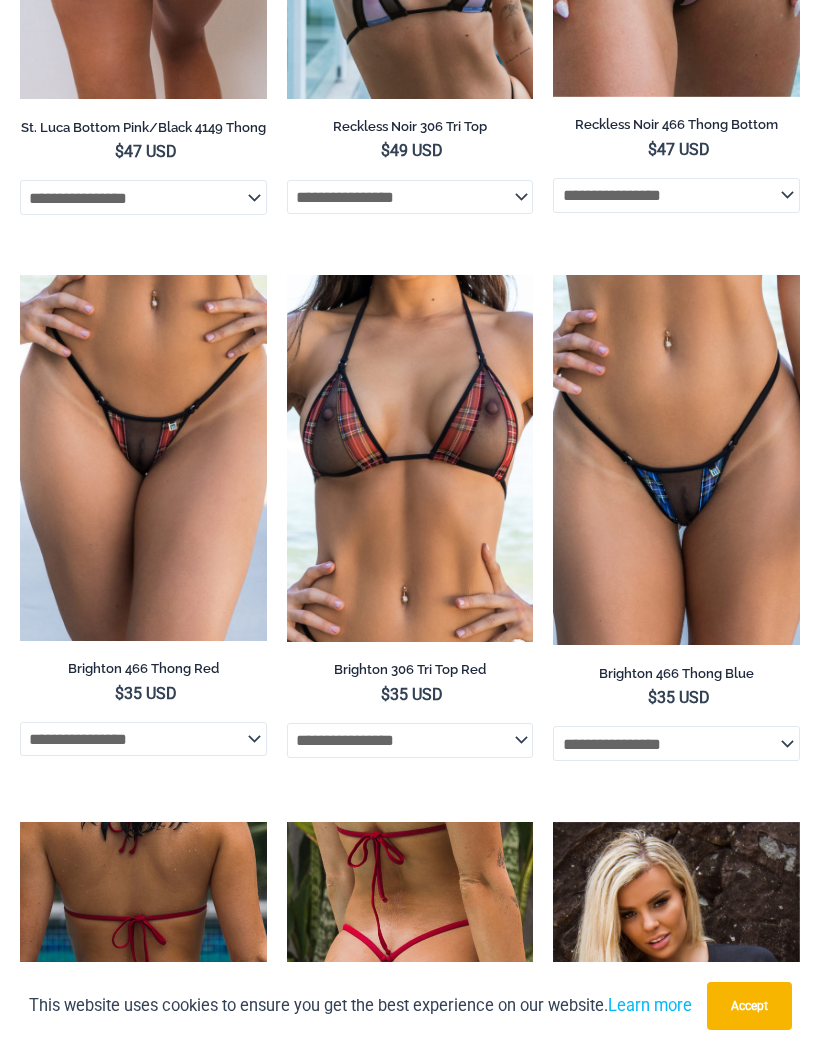 scroll, scrollTop: 2805, scrollLeft: 0, axis: vertical 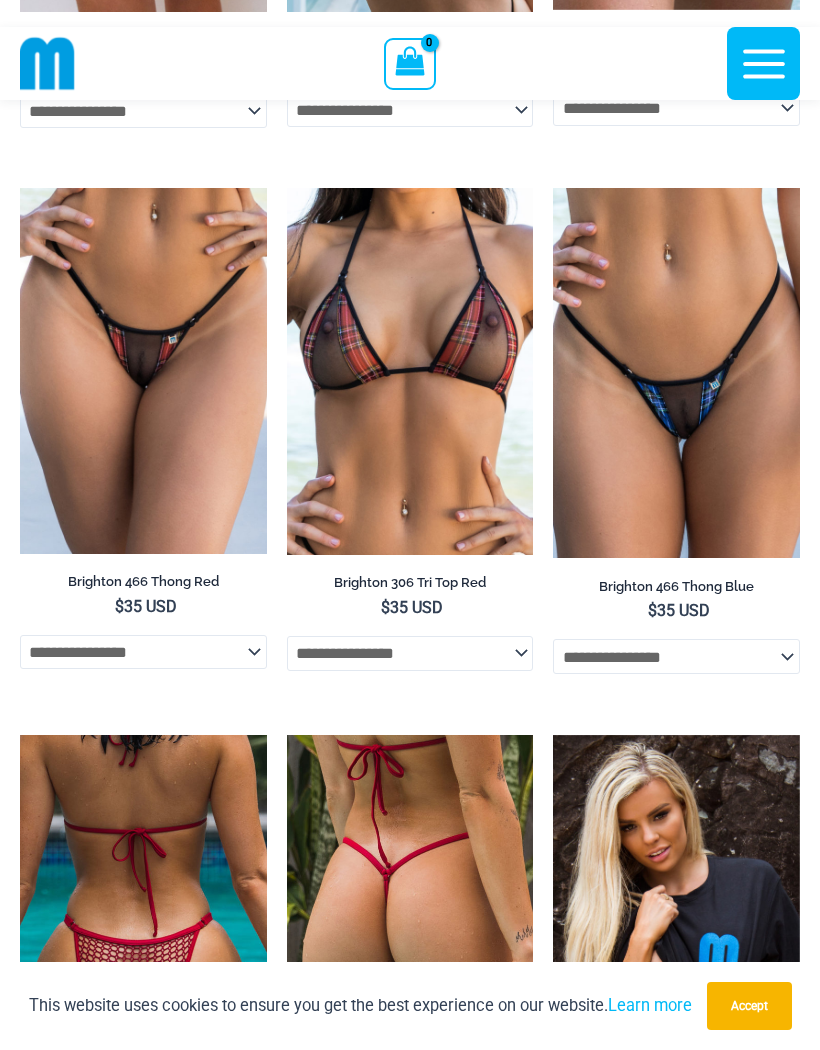 click at bounding box center [20, 188] 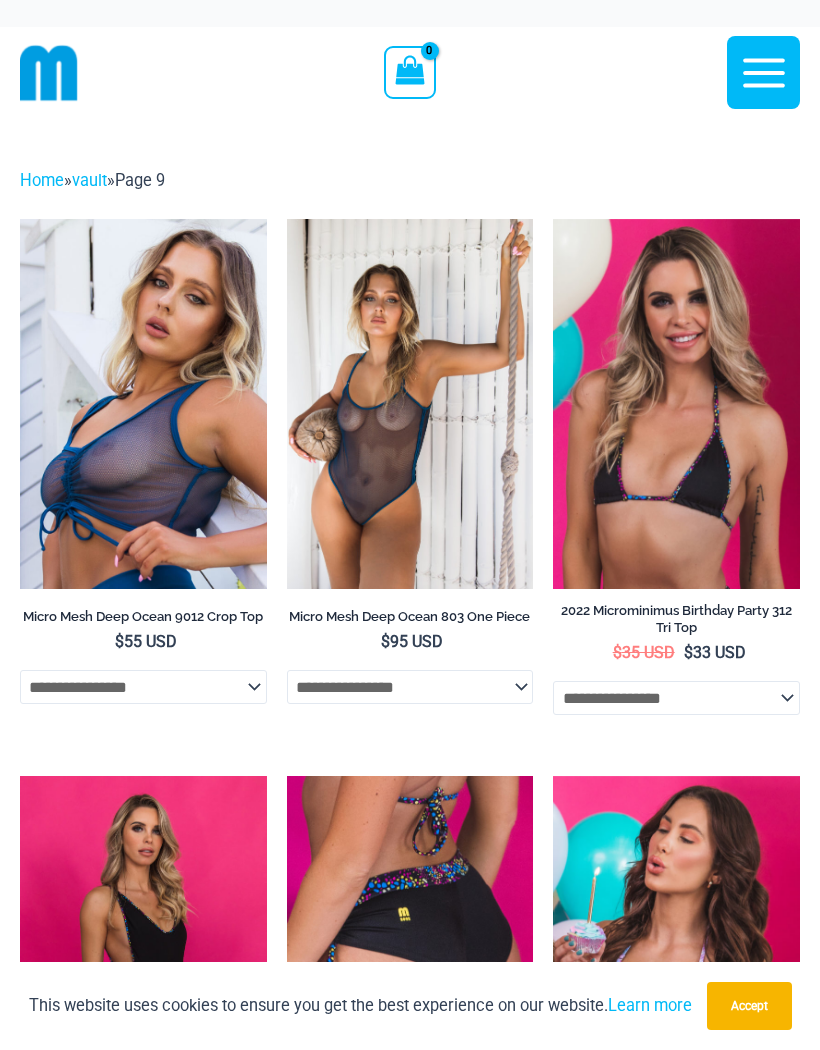 scroll, scrollTop: 2805, scrollLeft: 0, axis: vertical 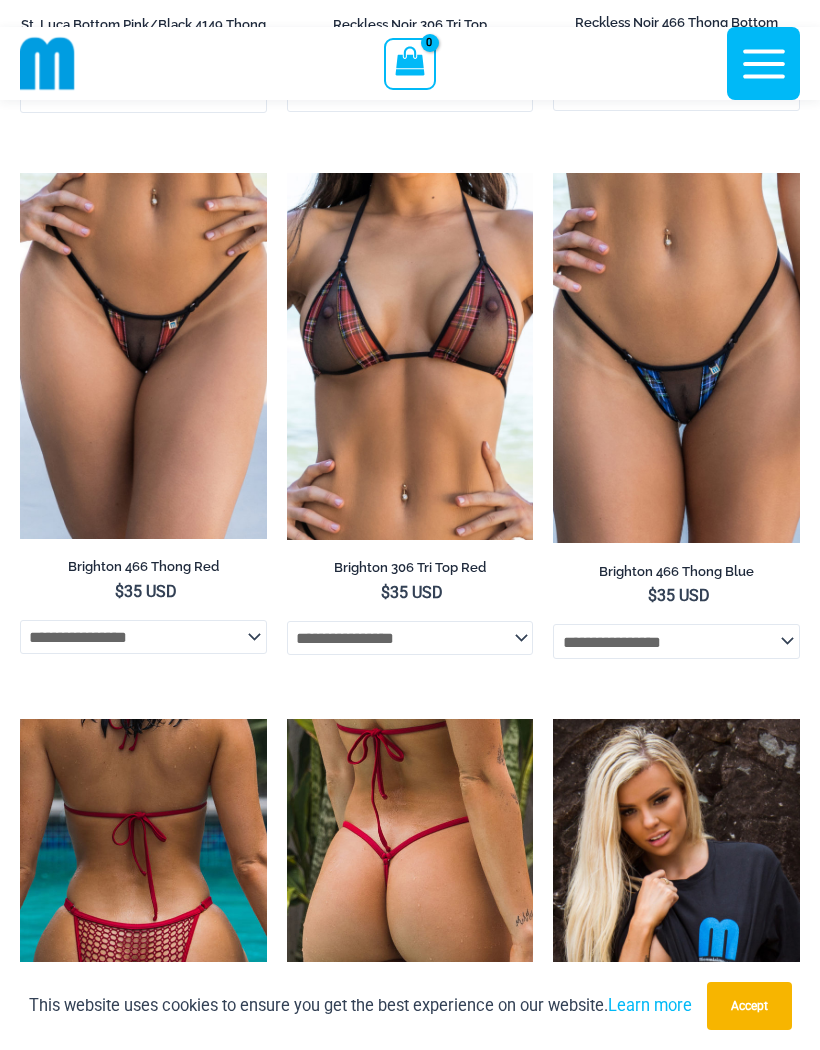 click at bounding box center [287, 173] 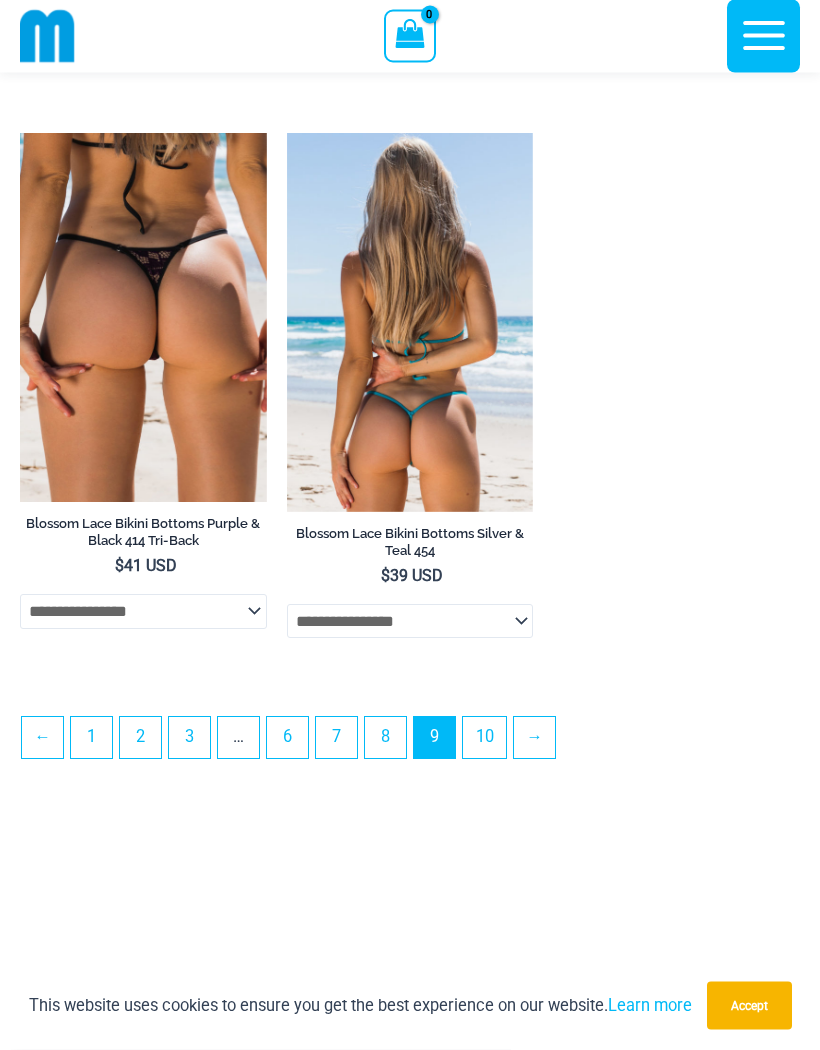 scroll, scrollTop: 5622, scrollLeft: 0, axis: vertical 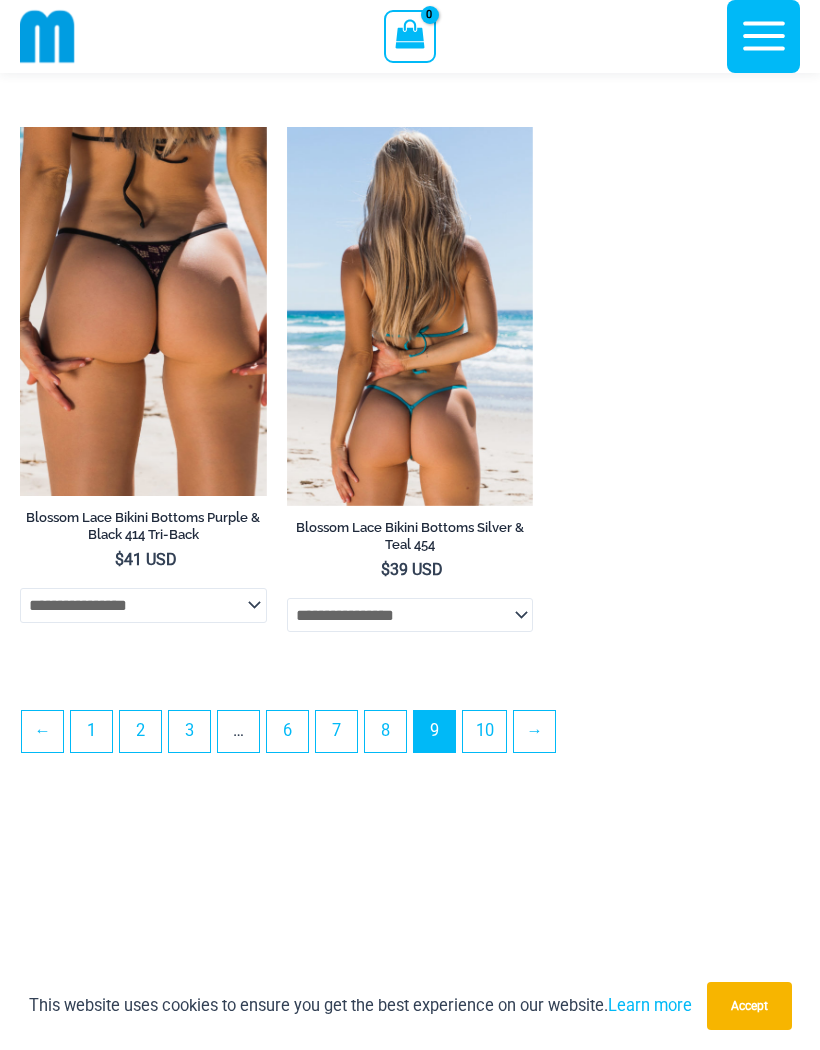 click on "10" at bounding box center (484, 731) 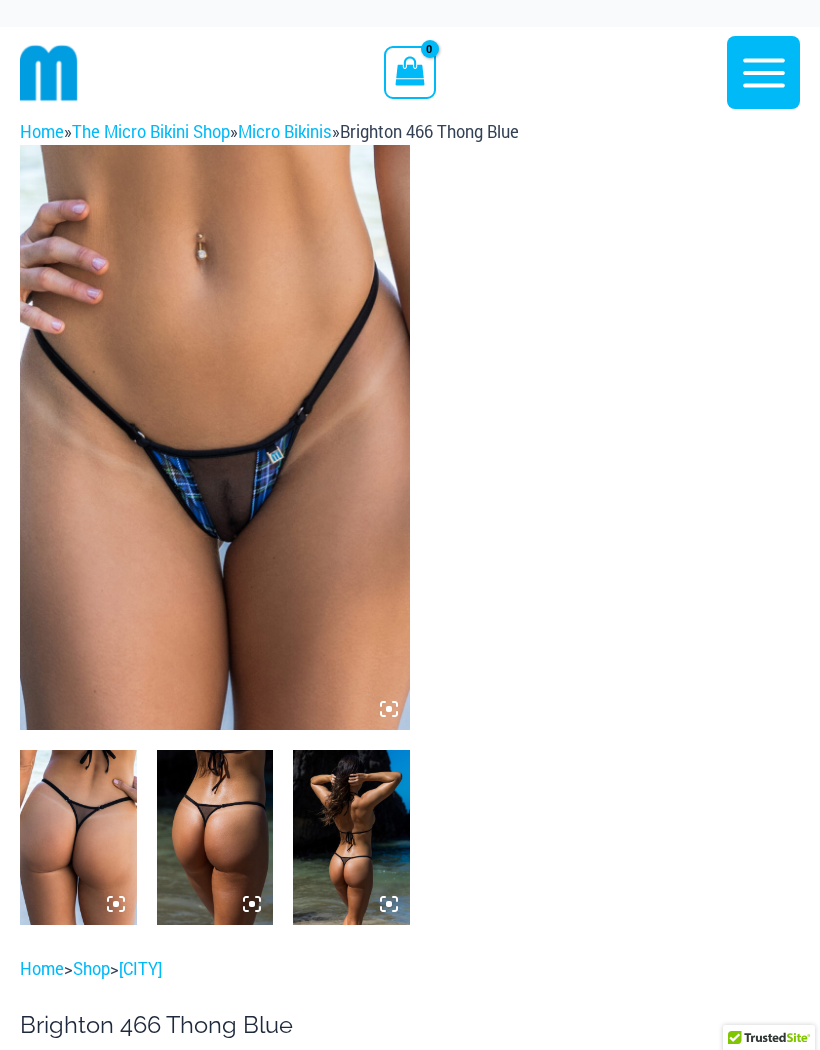 scroll, scrollTop: 0, scrollLeft: 0, axis: both 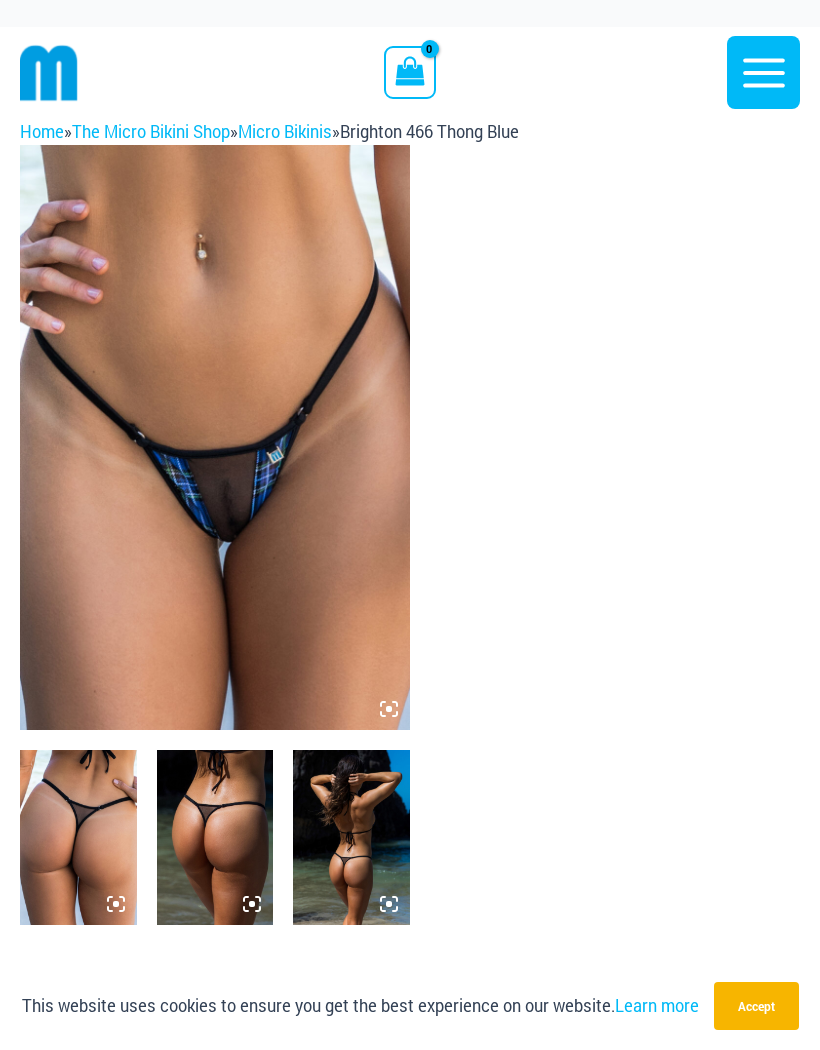 click 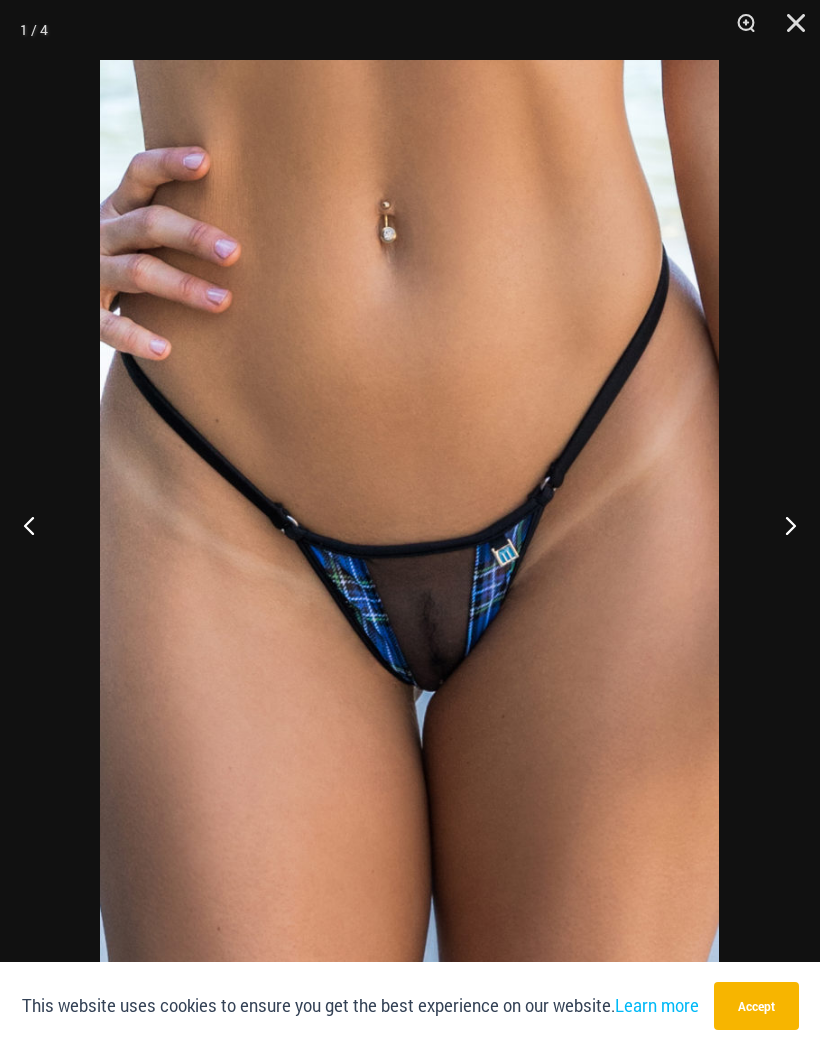 click at bounding box center (782, 525) 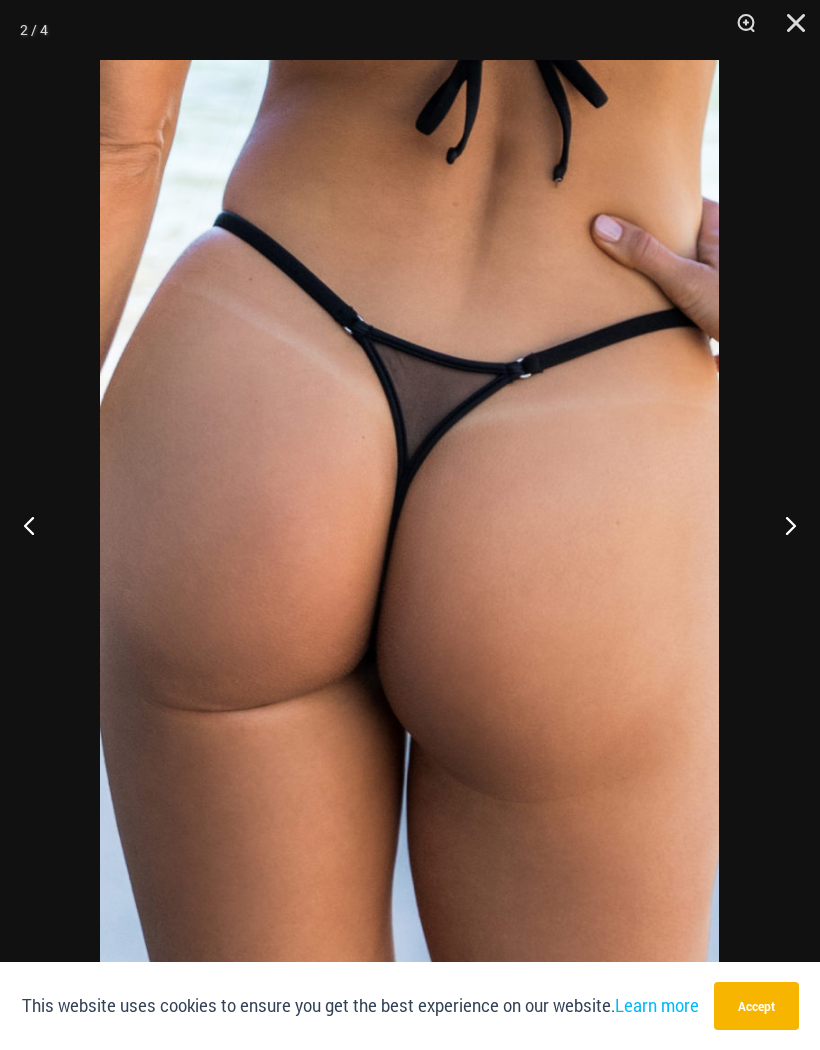 click at bounding box center [782, 525] 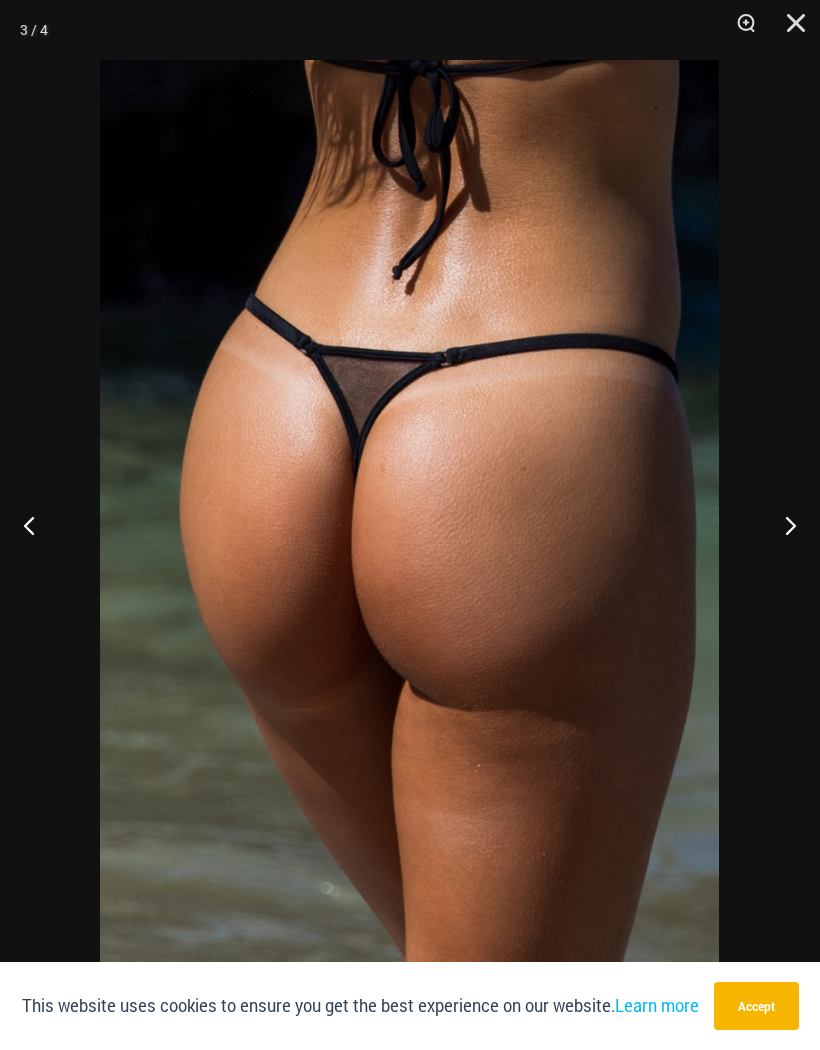 click at bounding box center (782, 525) 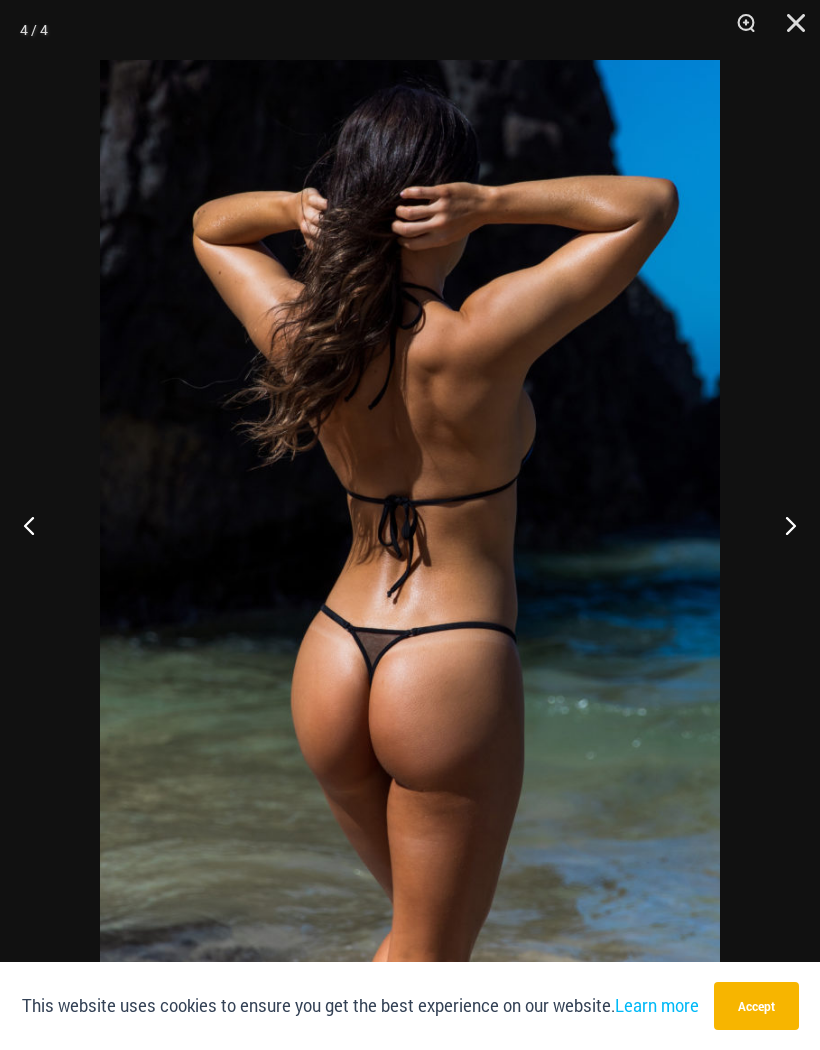 click at bounding box center [782, 525] 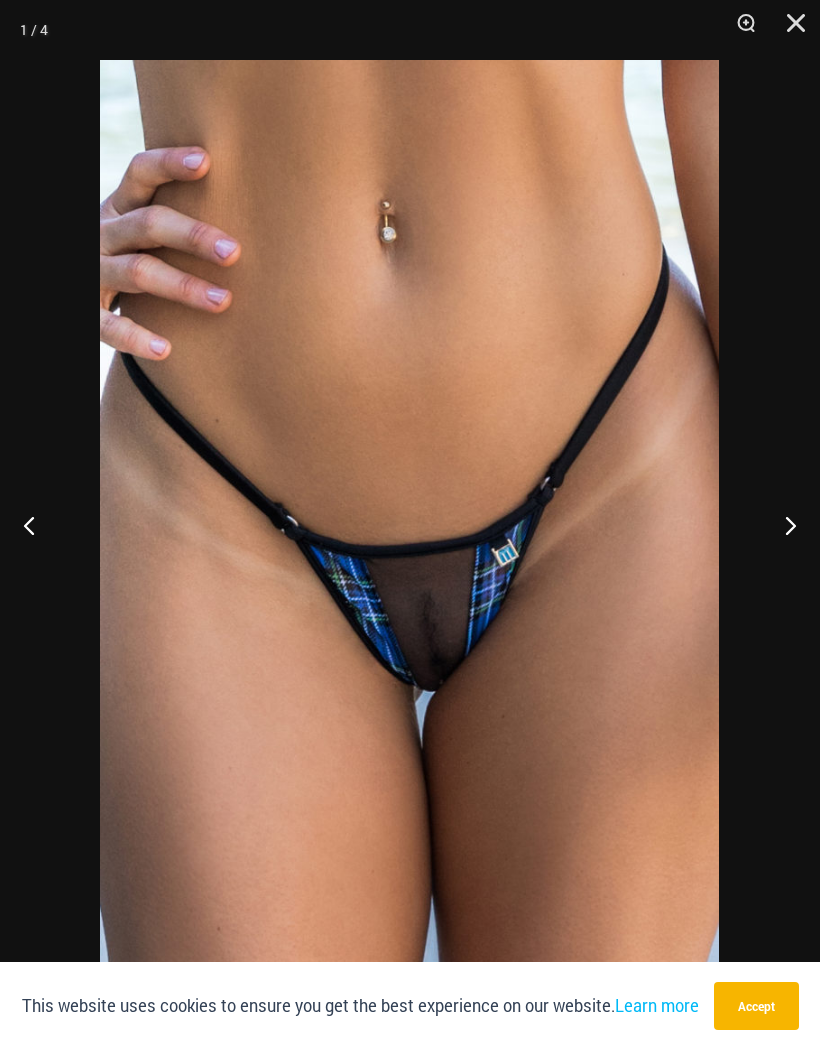 click at bounding box center [789, 30] 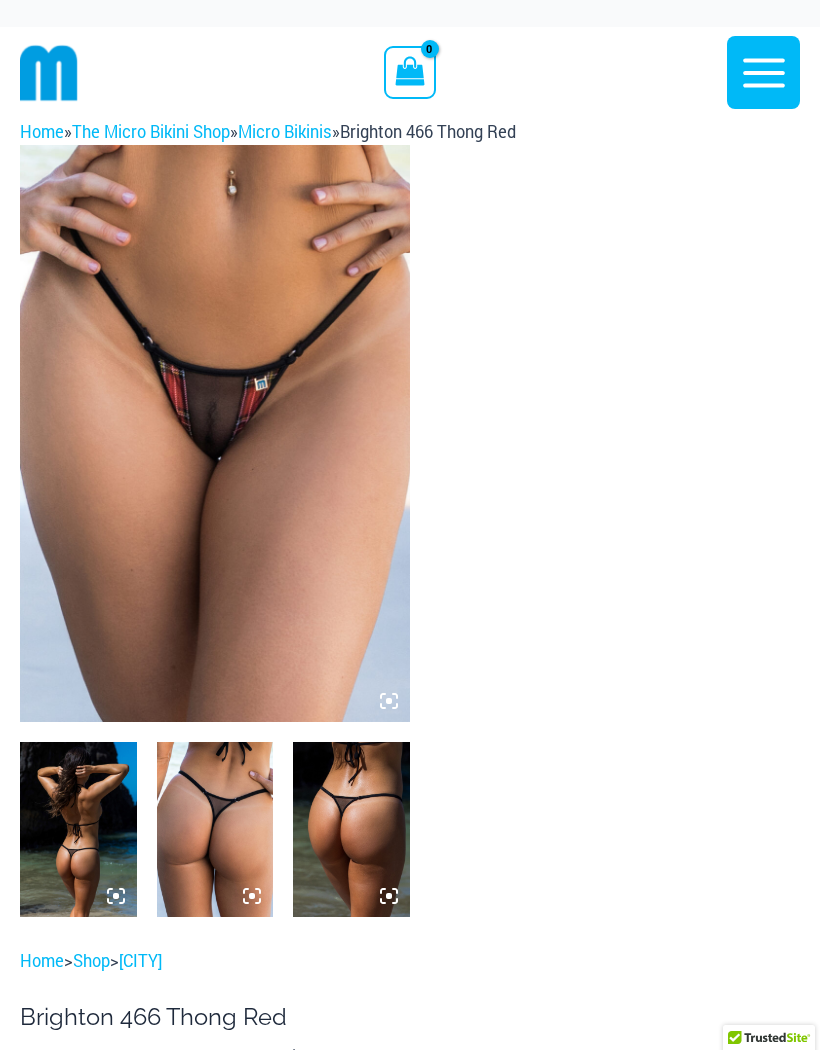 scroll, scrollTop: 0, scrollLeft: 0, axis: both 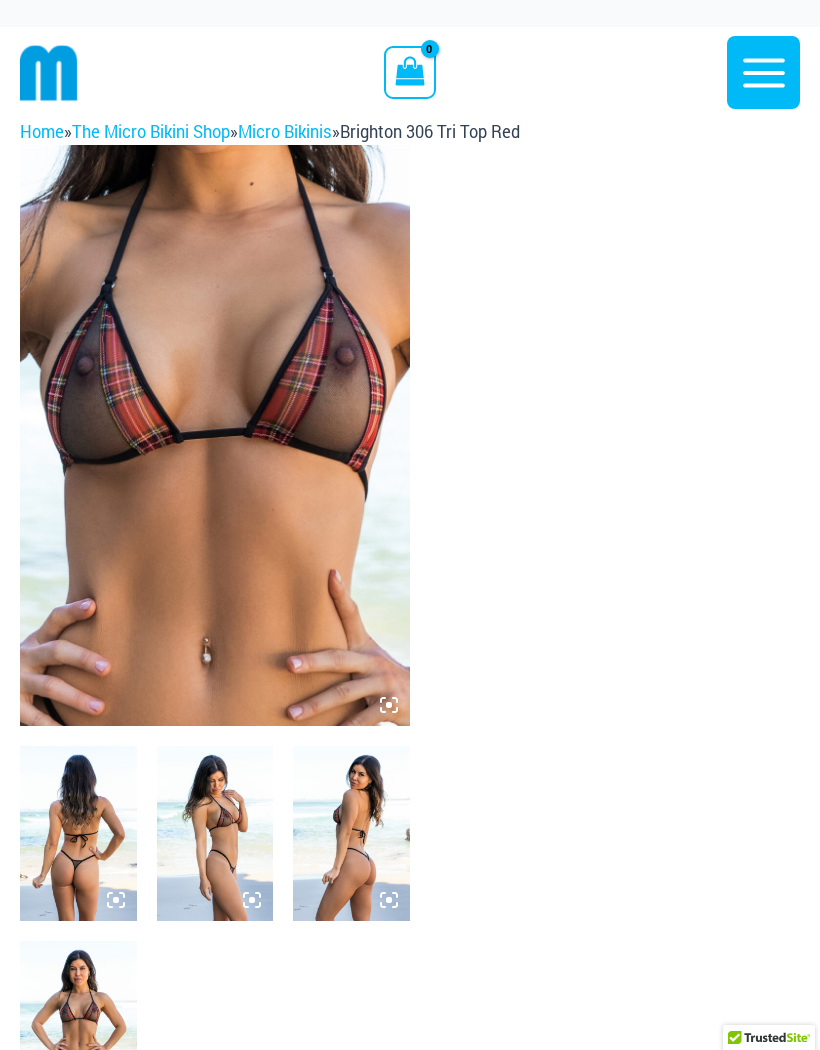 click 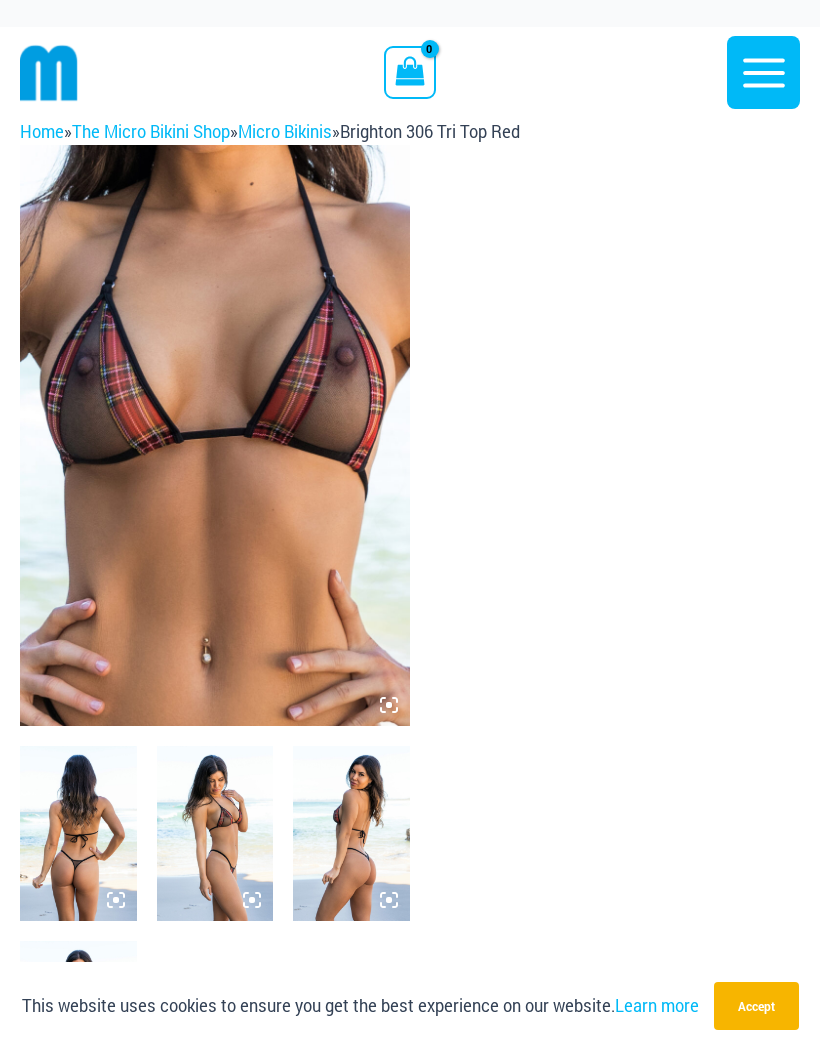 click at bounding box center [215, 435] 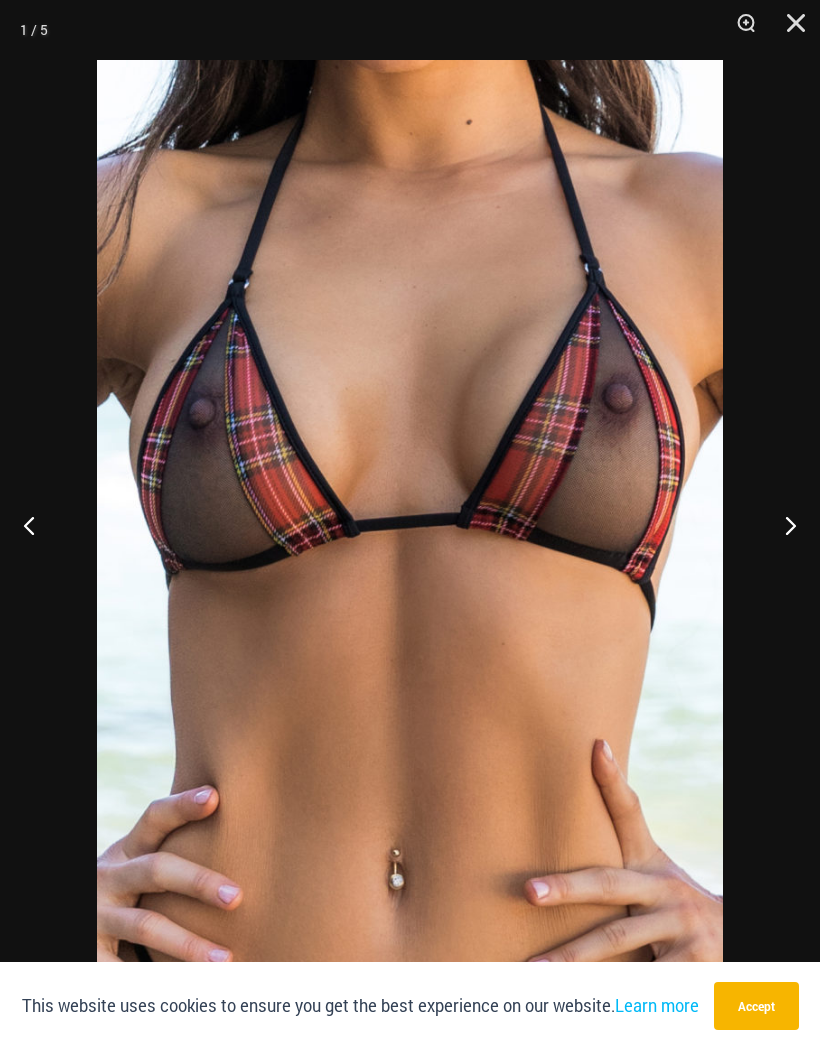 click at bounding box center [782, 525] 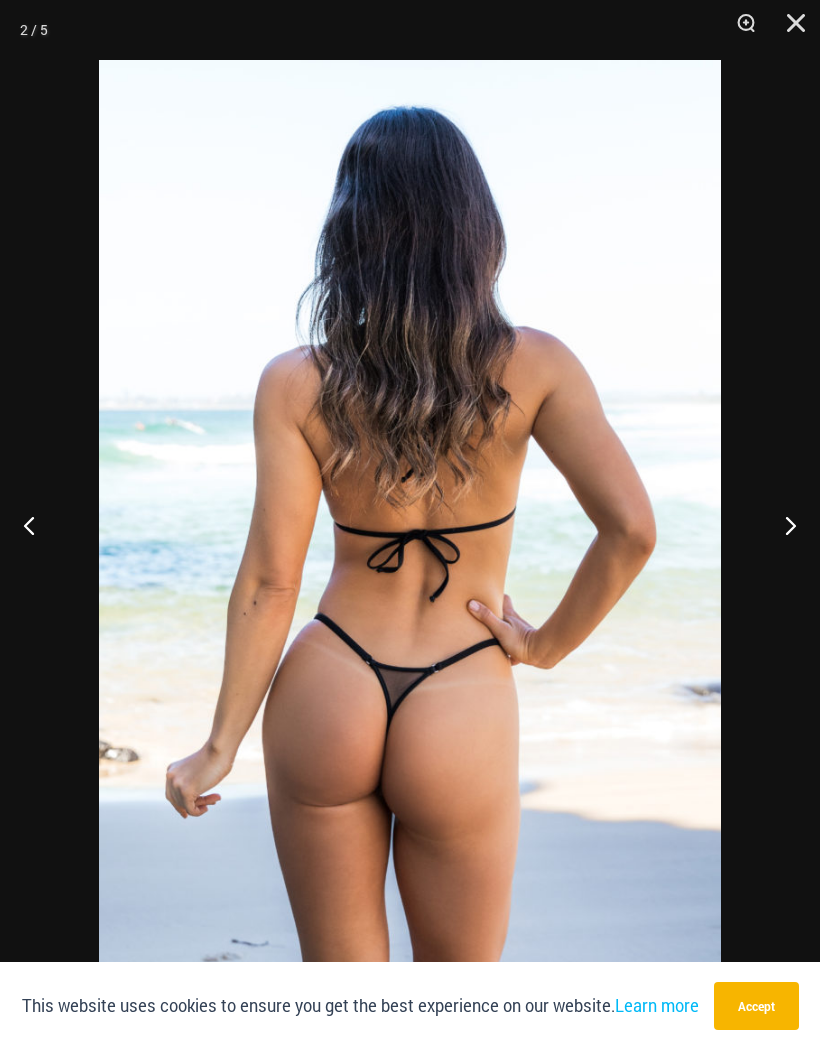 click at bounding box center (782, 525) 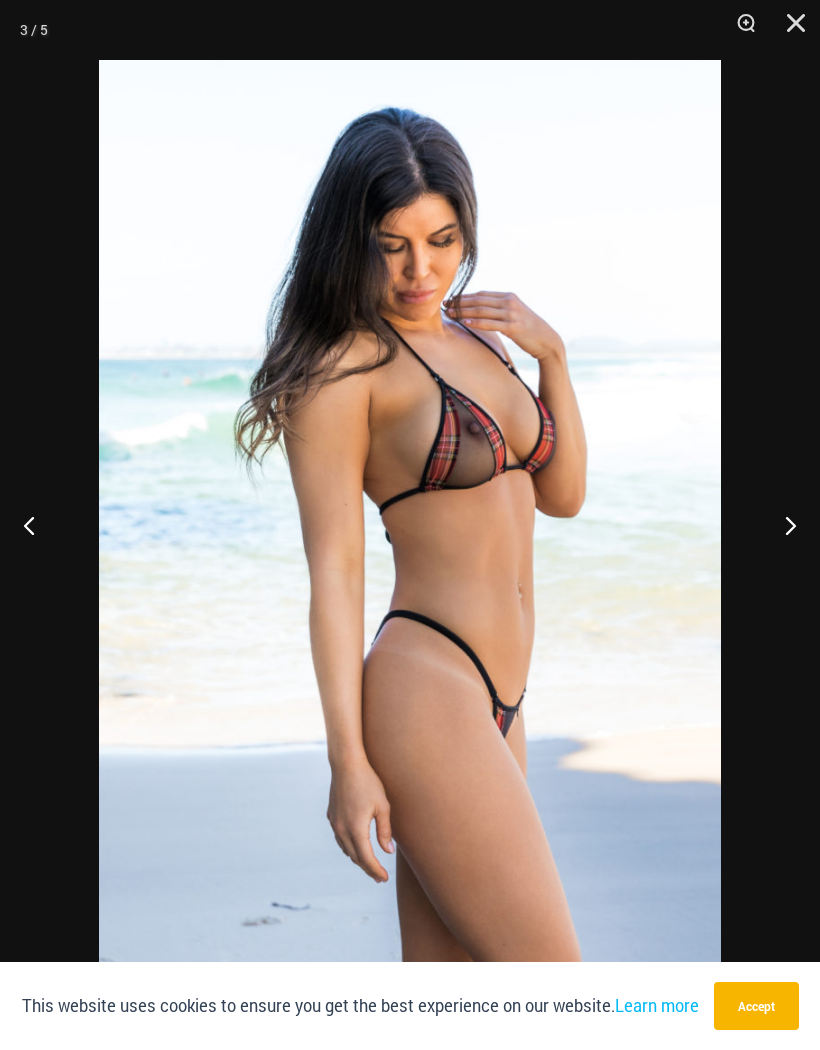 click at bounding box center [782, 525] 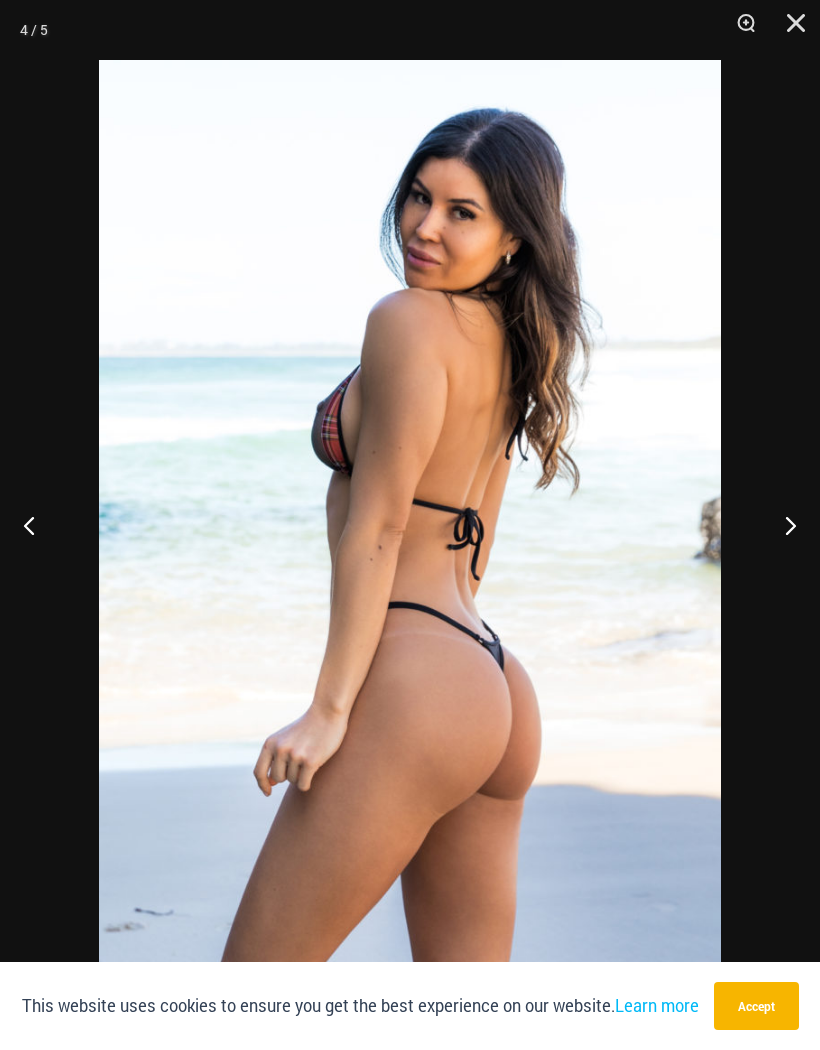click at bounding box center [782, 525] 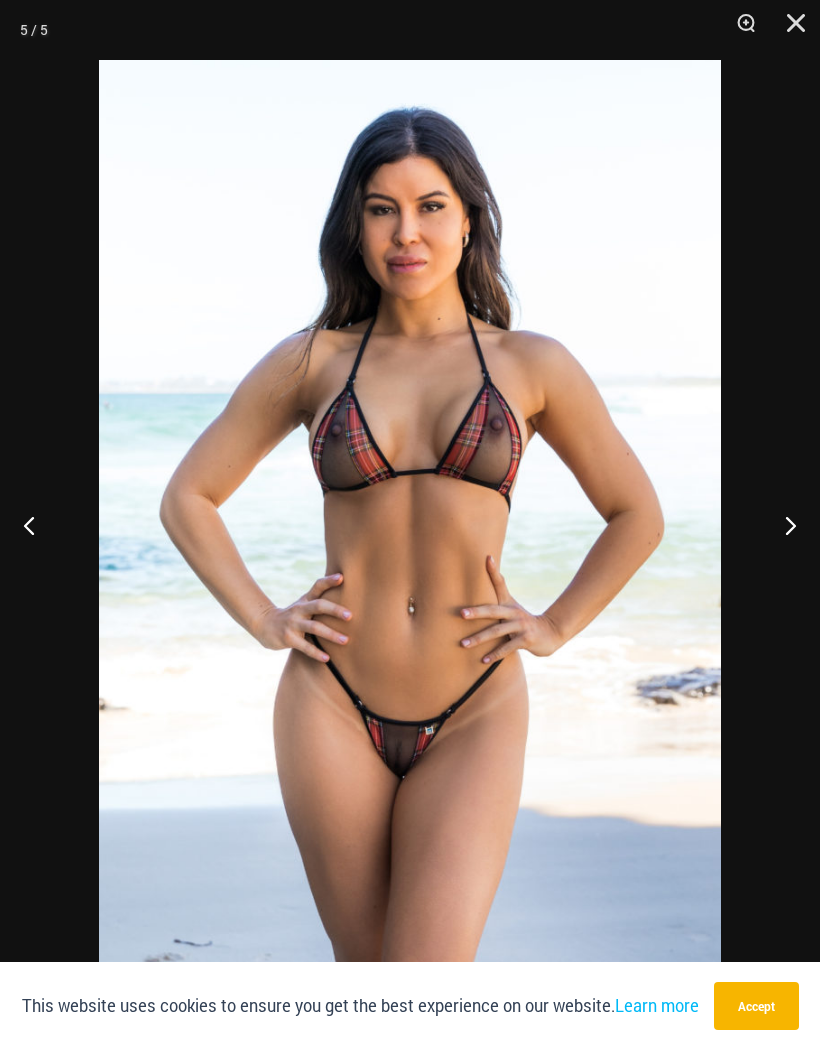 click at bounding box center [782, 525] 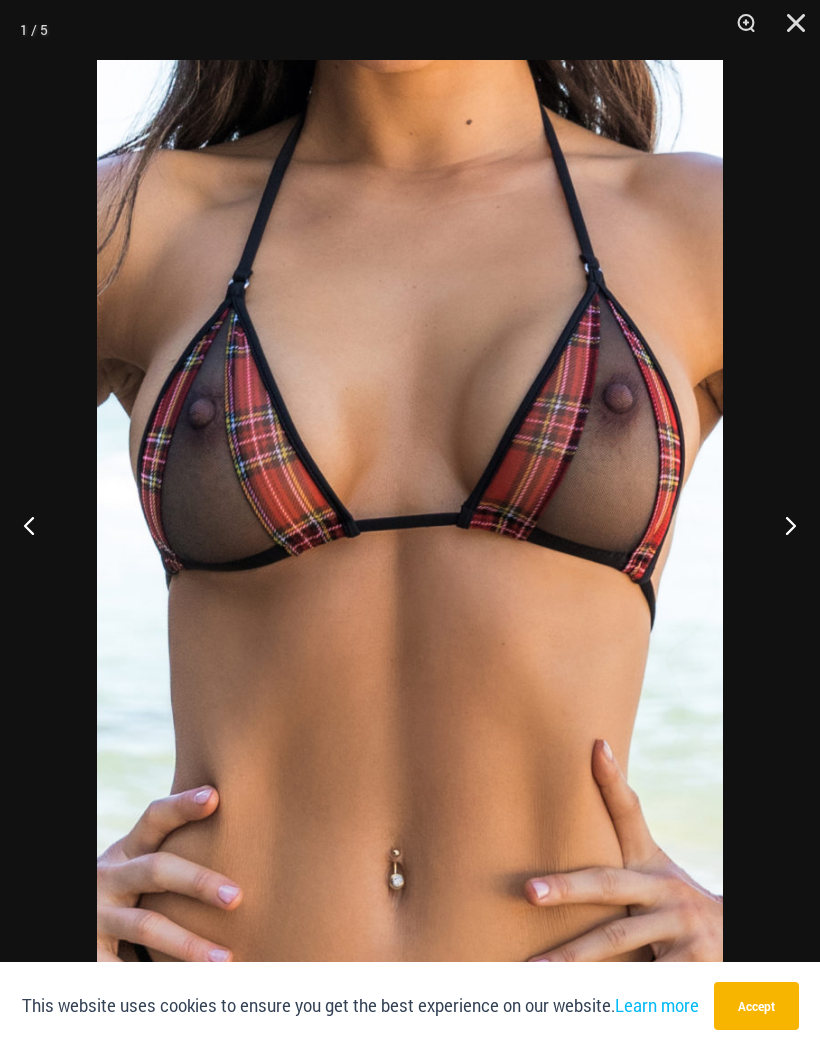 click at bounding box center (782, 525) 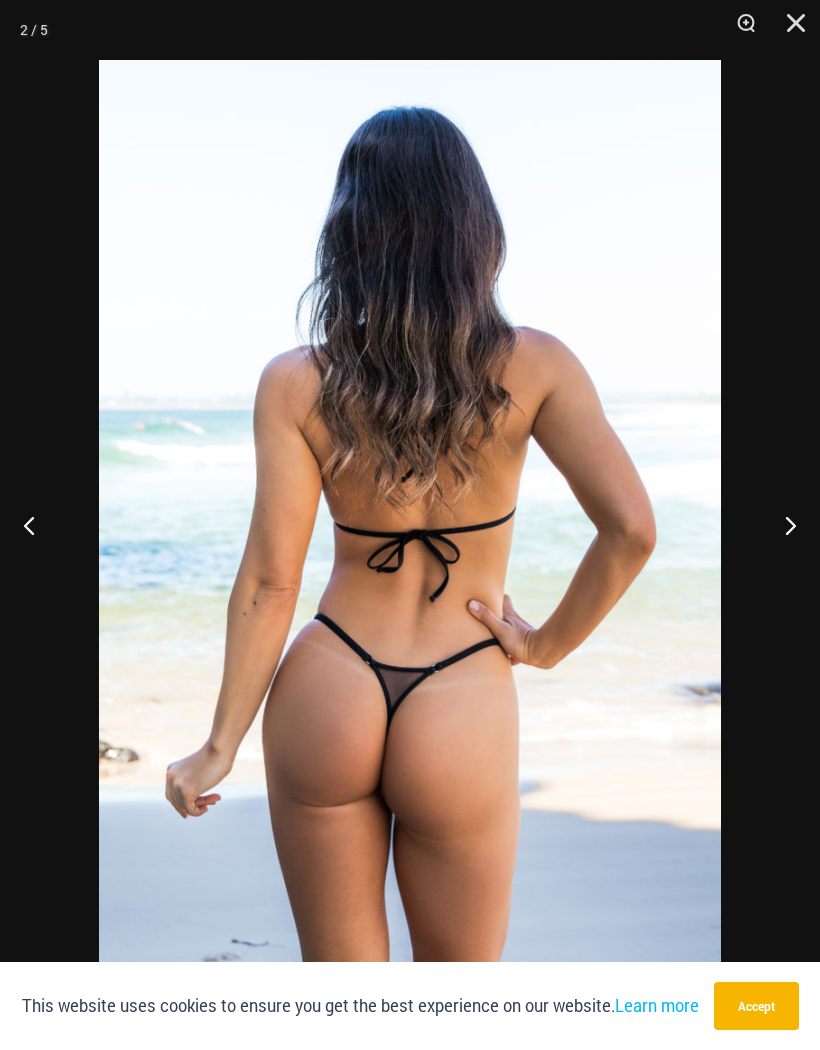 click at bounding box center [789, 30] 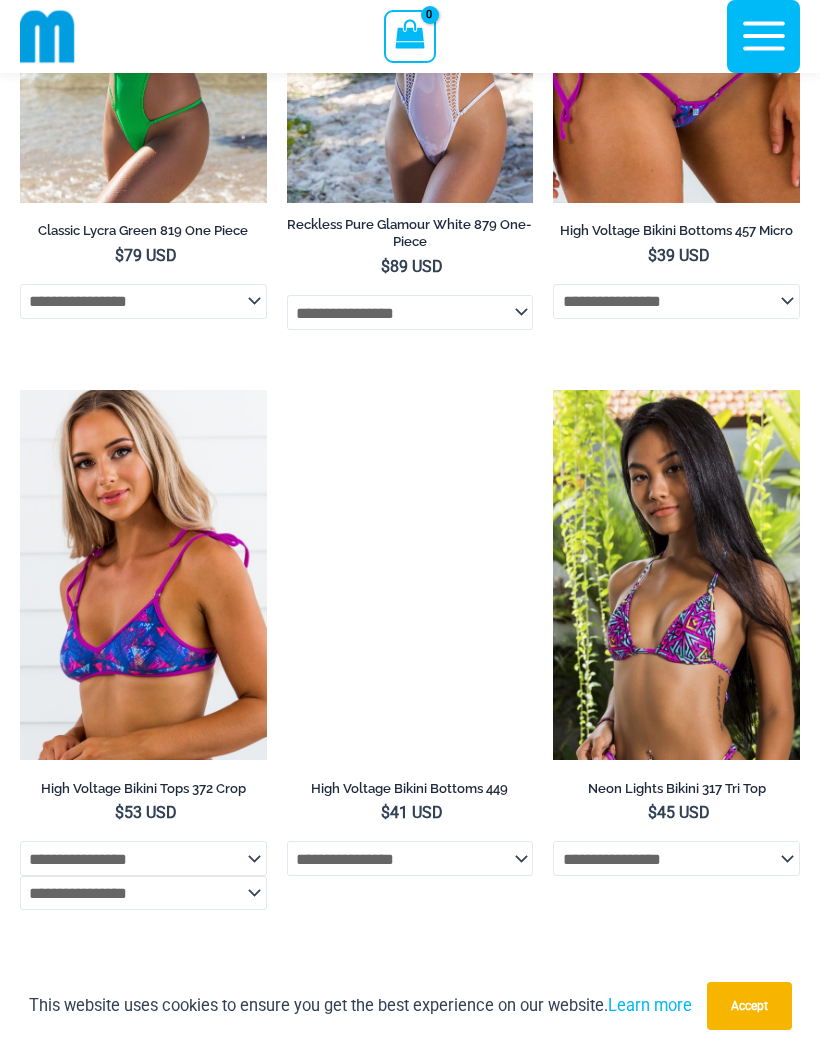 scroll, scrollTop: 915, scrollLeft: 0, axis: vertical 